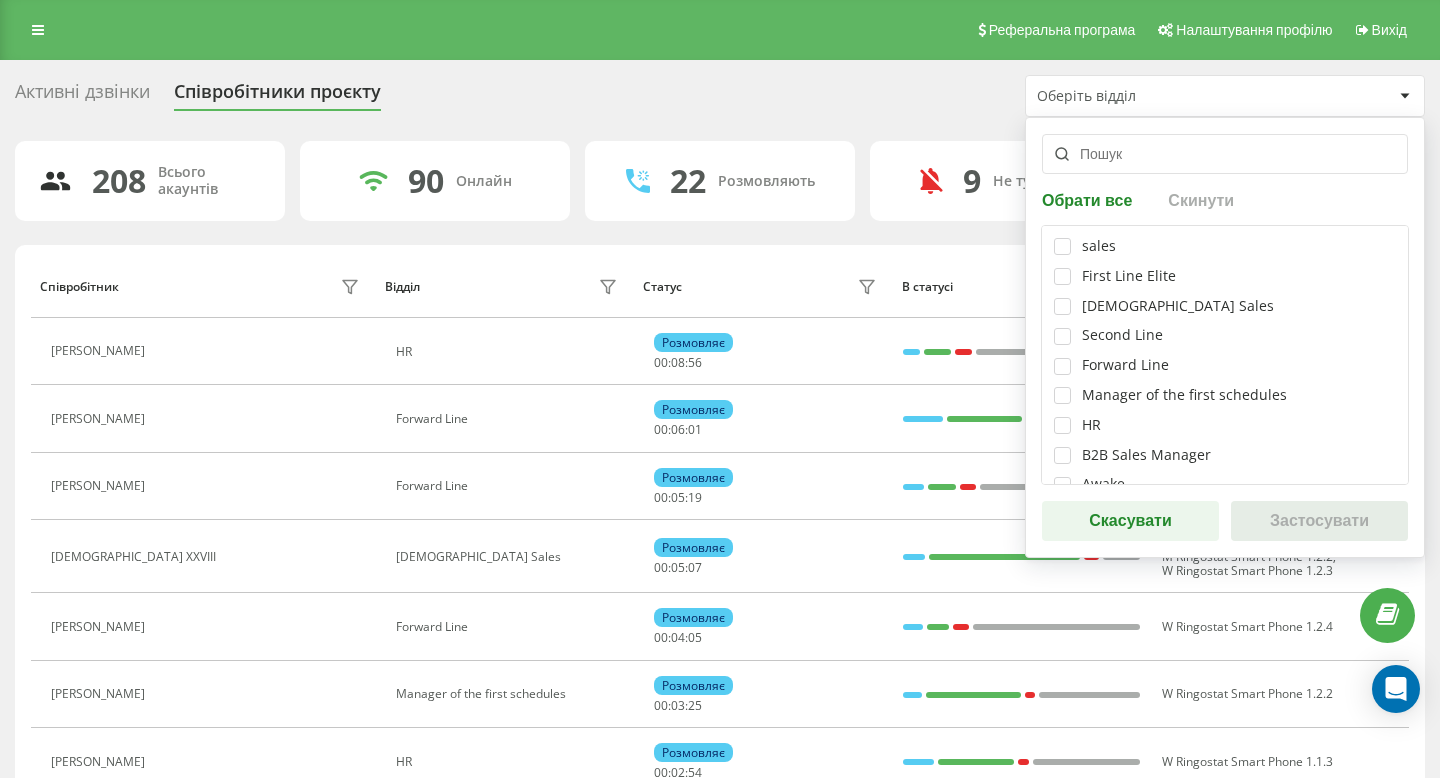 scroll, scrollTop: 0, scrollLeft: 0, axis: both 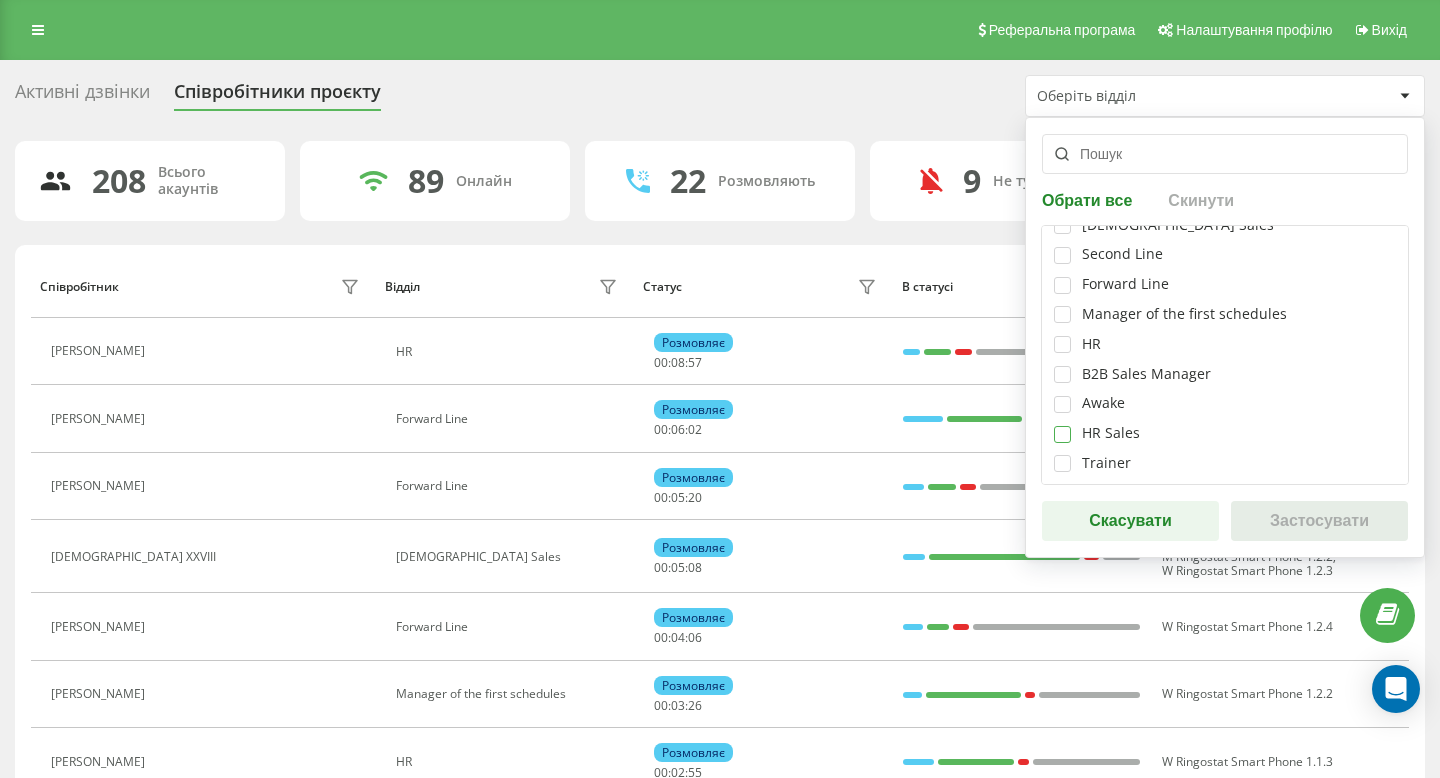click at bounding box center [1062, 426] 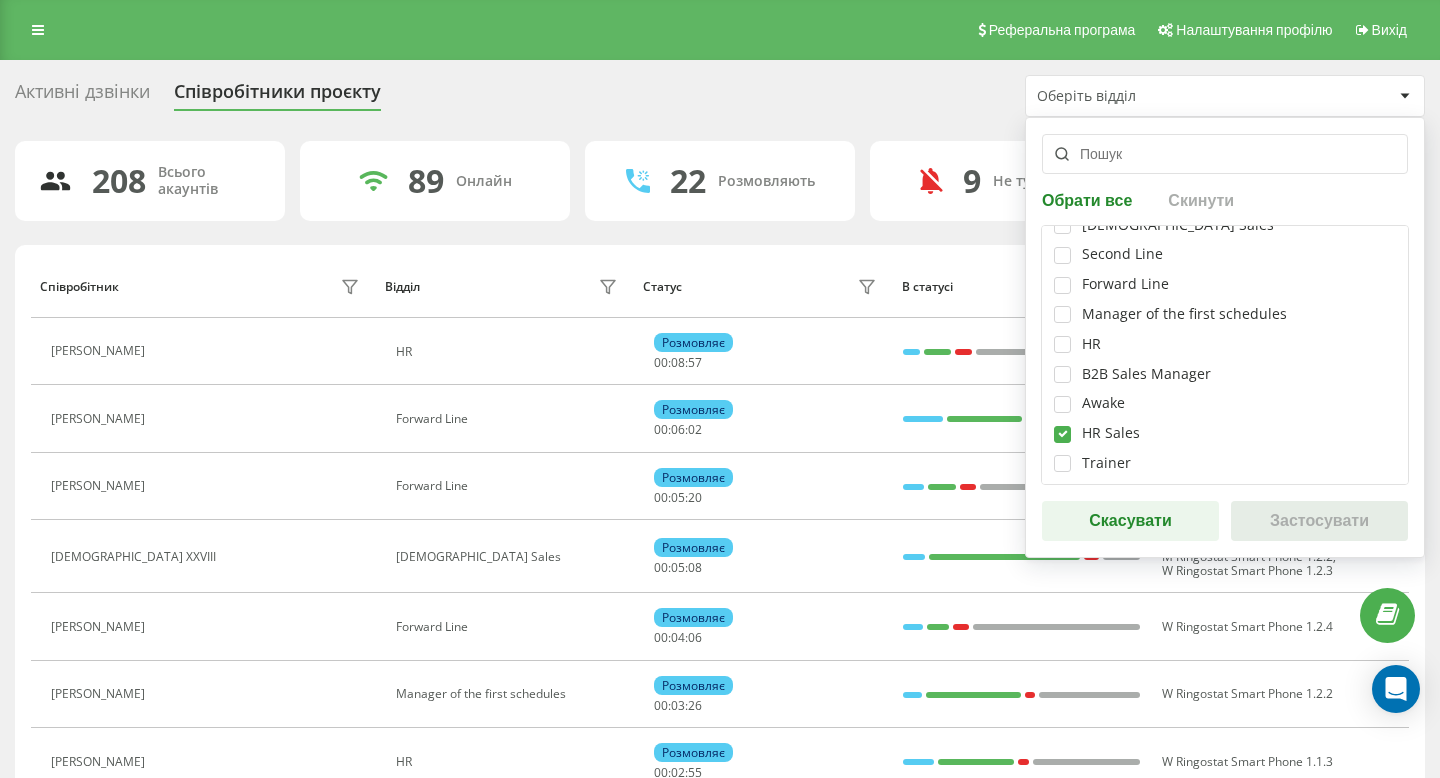 checkbox on "true" 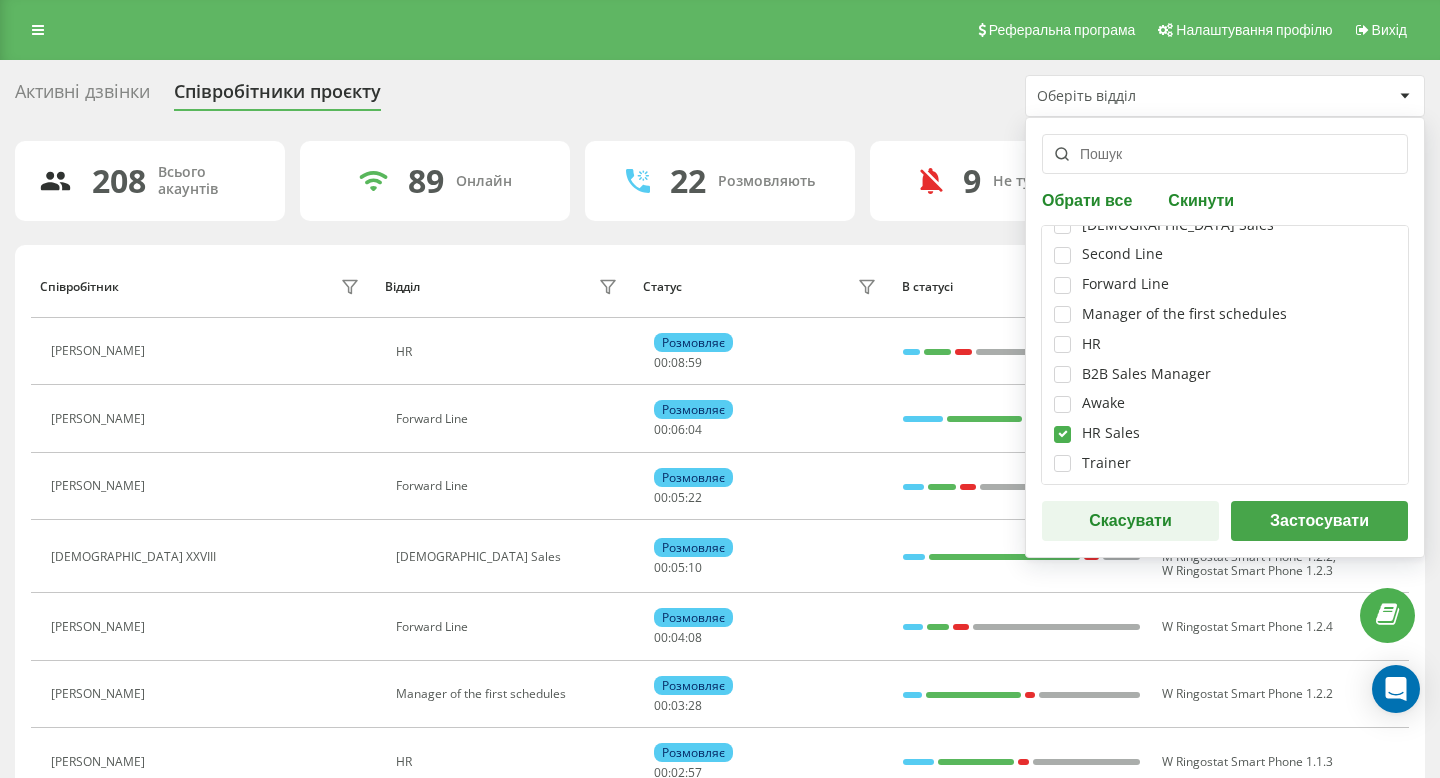 click on "Застосувати" at bounding box center [1319, 521] 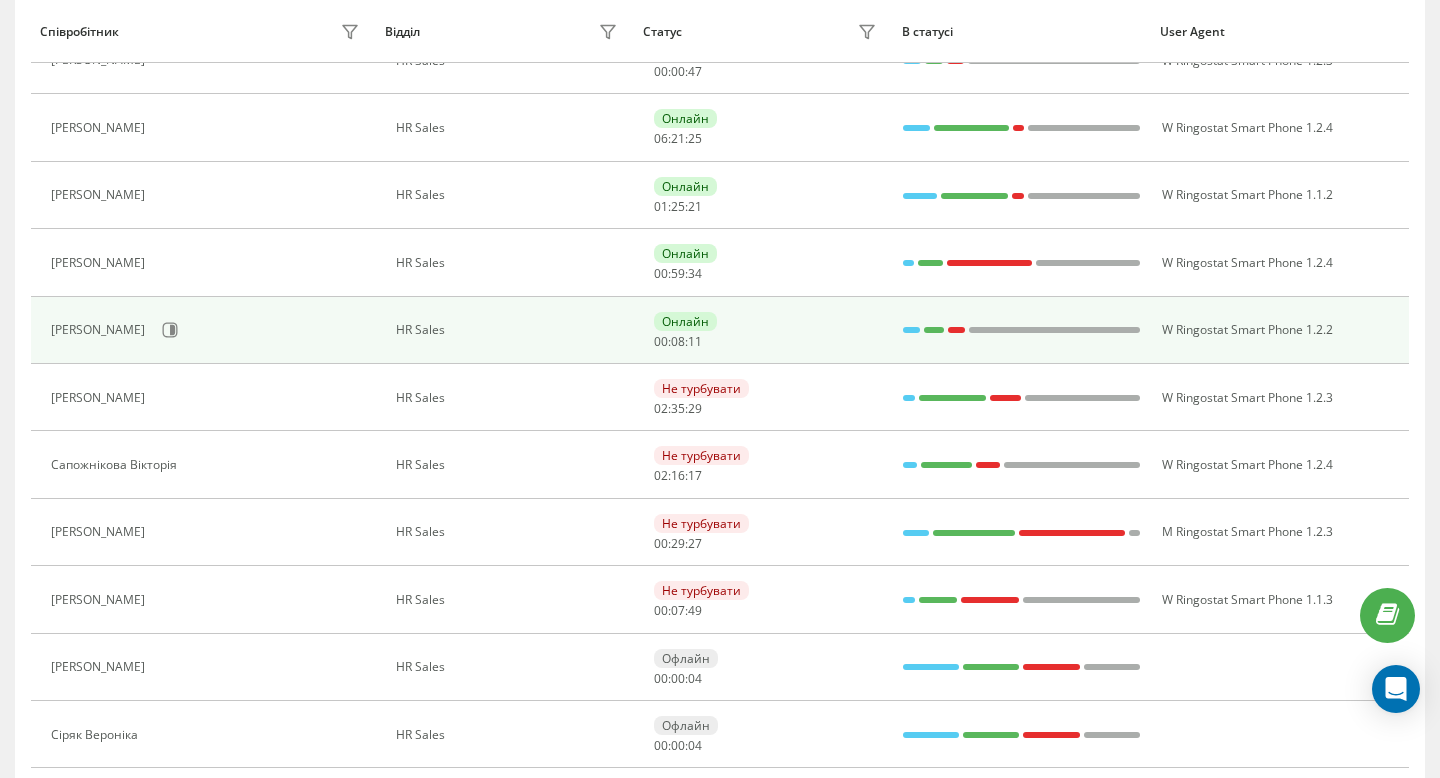 scroll, scrollTop: 356, scrollLeft: 0, axis: vertical 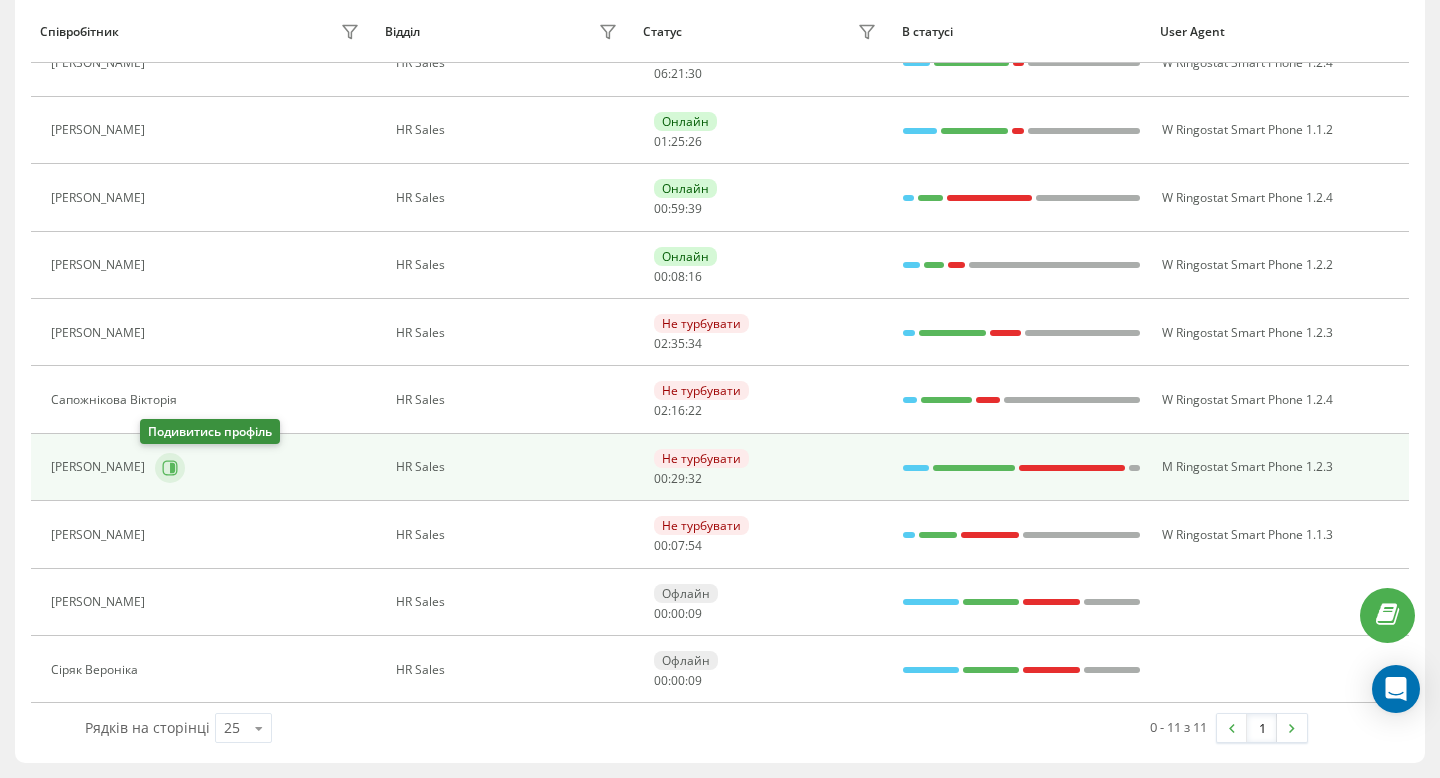 click 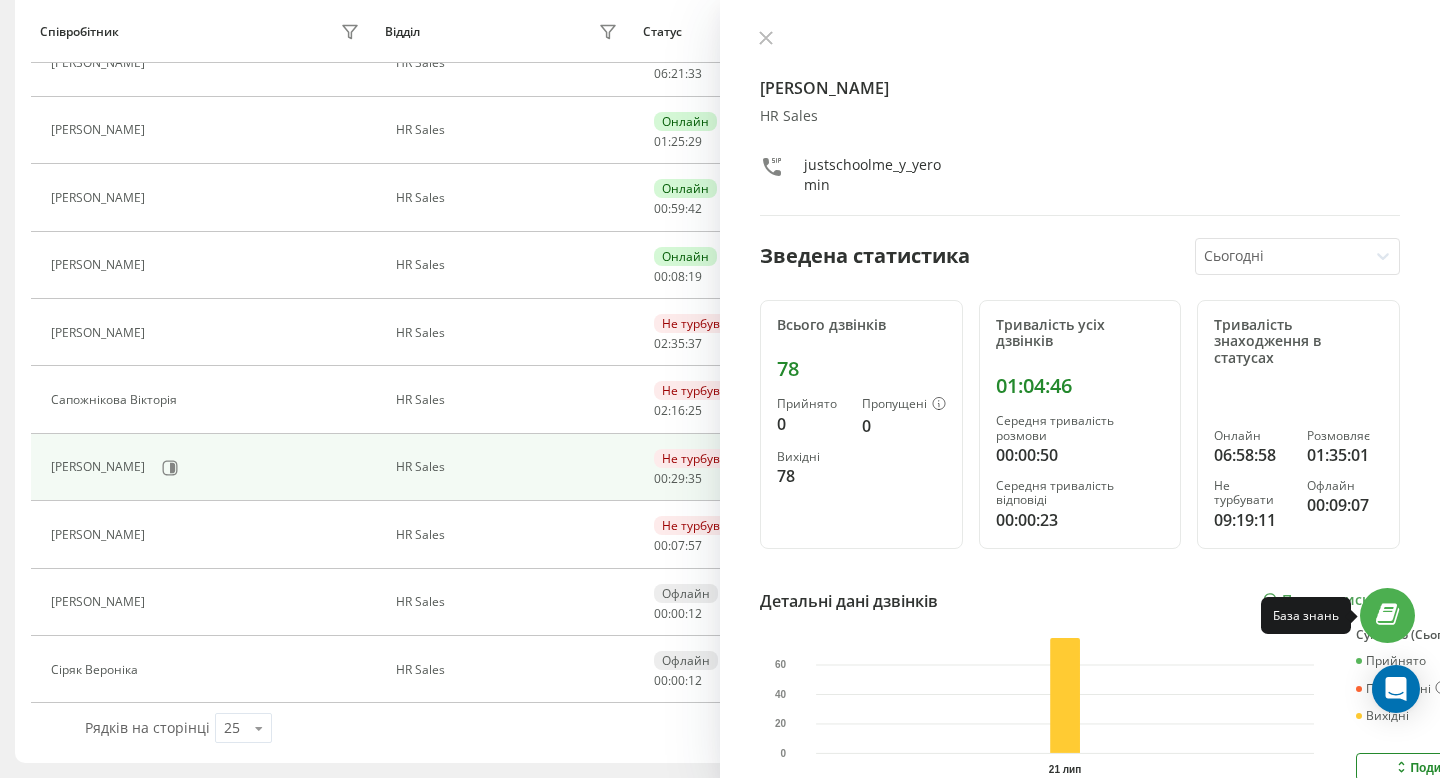 click at bounding box center (1387, 615) 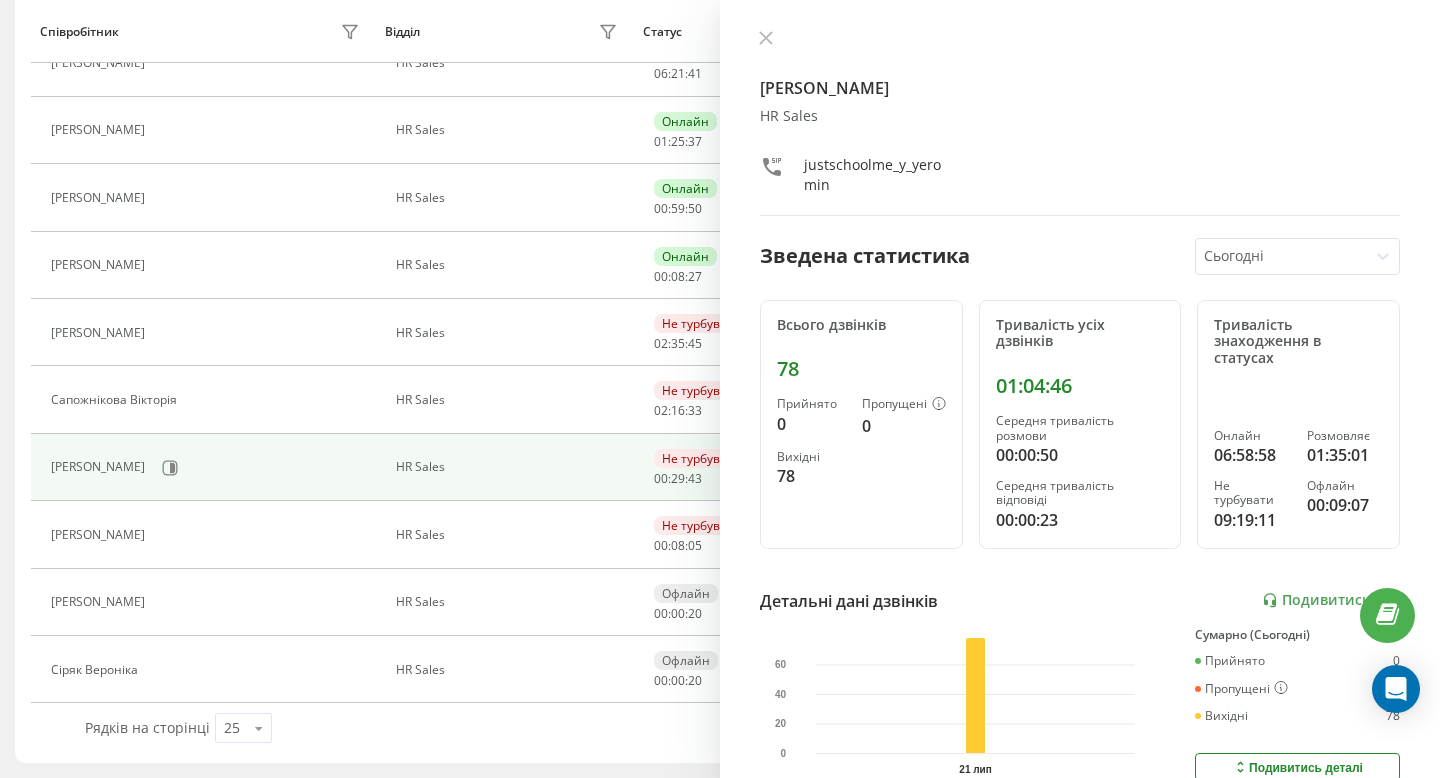 click at bounding box center [1282, 256] 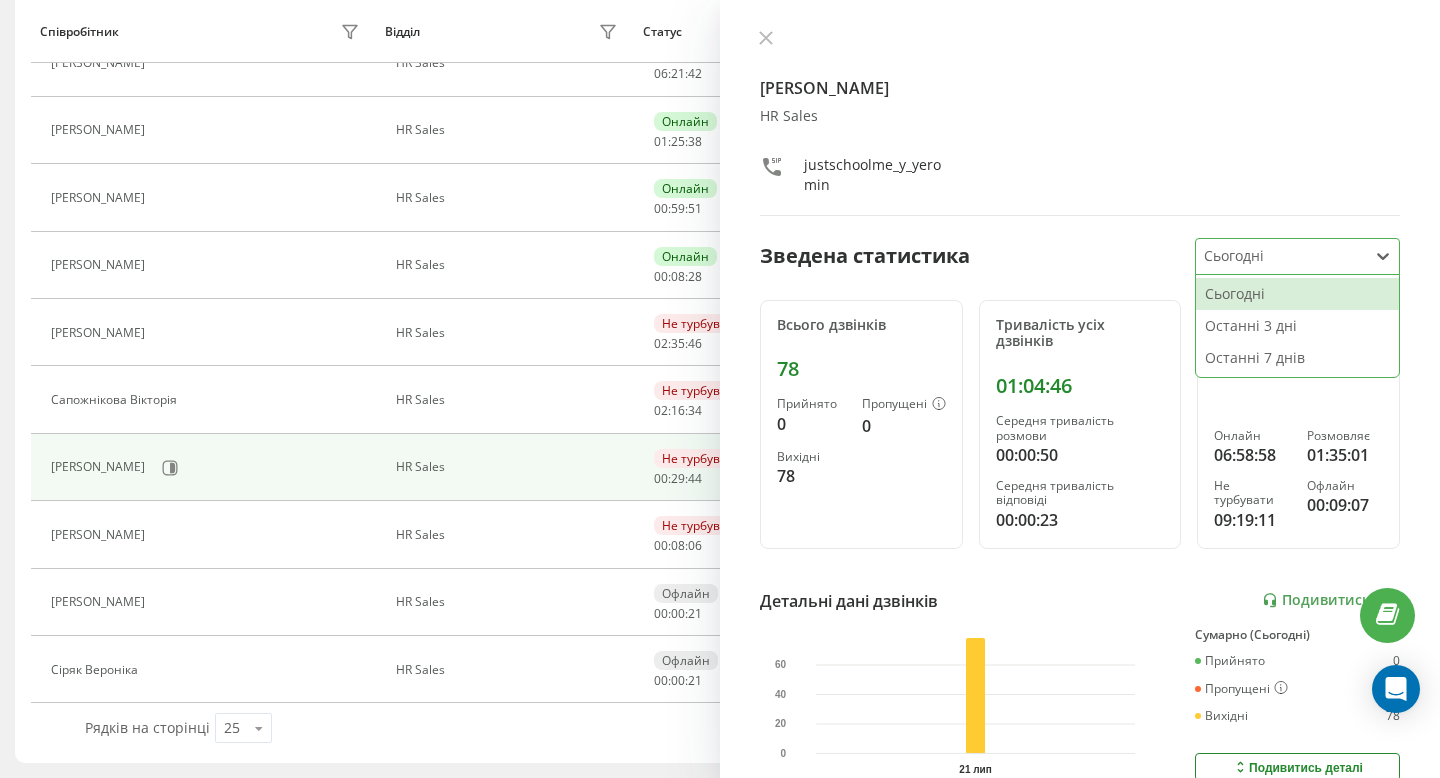 click on "[PERSON_NAME] Sales justschoolme_y_yeromin Зведена статистика option Сьогодні selected, 1 of 3. 3 results available. Use Up and Down to choose options, press Enter to select the currently focused option, press Escape to exit the menu, press Tab to select the option and exit the menu. Сьогодні Сьогодні Останні 3 дні Останні 7 днів Всього дзвінків 78 Прийнято 0 Пропущені 0 Вихідні 78 Тривалість усіх дзвінків 01:04:46 Середня тривалість розмови 00:00:50 Середня тривалість відповіді 00:00:23 Тривалість знаходження в статусах Онлайн 06:58:58 Розмовляє 01:35:01 Не турбувати 09:19:11 Офлайн 00:09:07 Детальні дані дзвінків Подивитись звіт [DATE] 0 20 40 60 Сумарно (Сьогодні) Прийнято 0 Пропущені 0 78" at bounding box center (1080, 389) 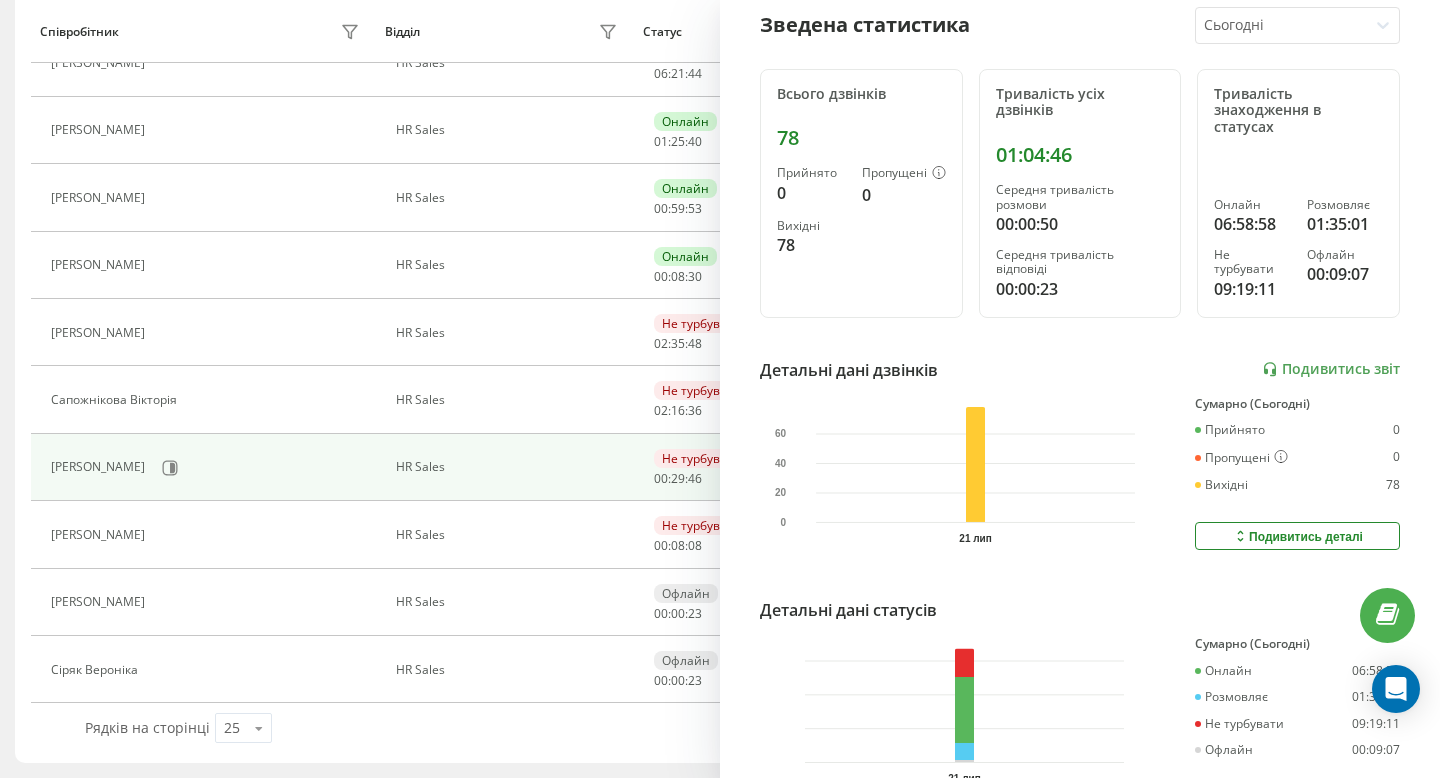 scroll, scrollTop: 330, scrollLeft: 0, axis: vertical 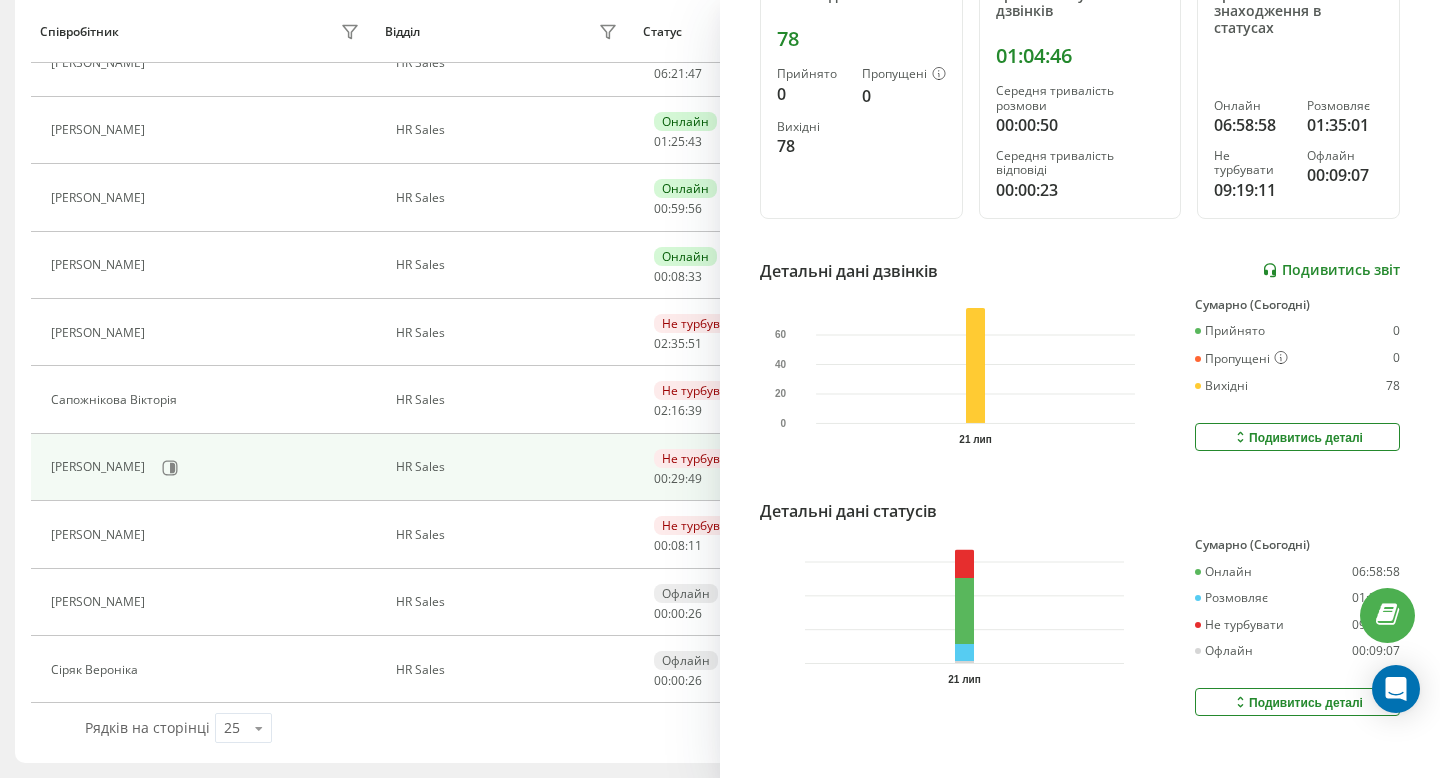 click on "Подивитись звіт" at bounding box center [1331, 270] 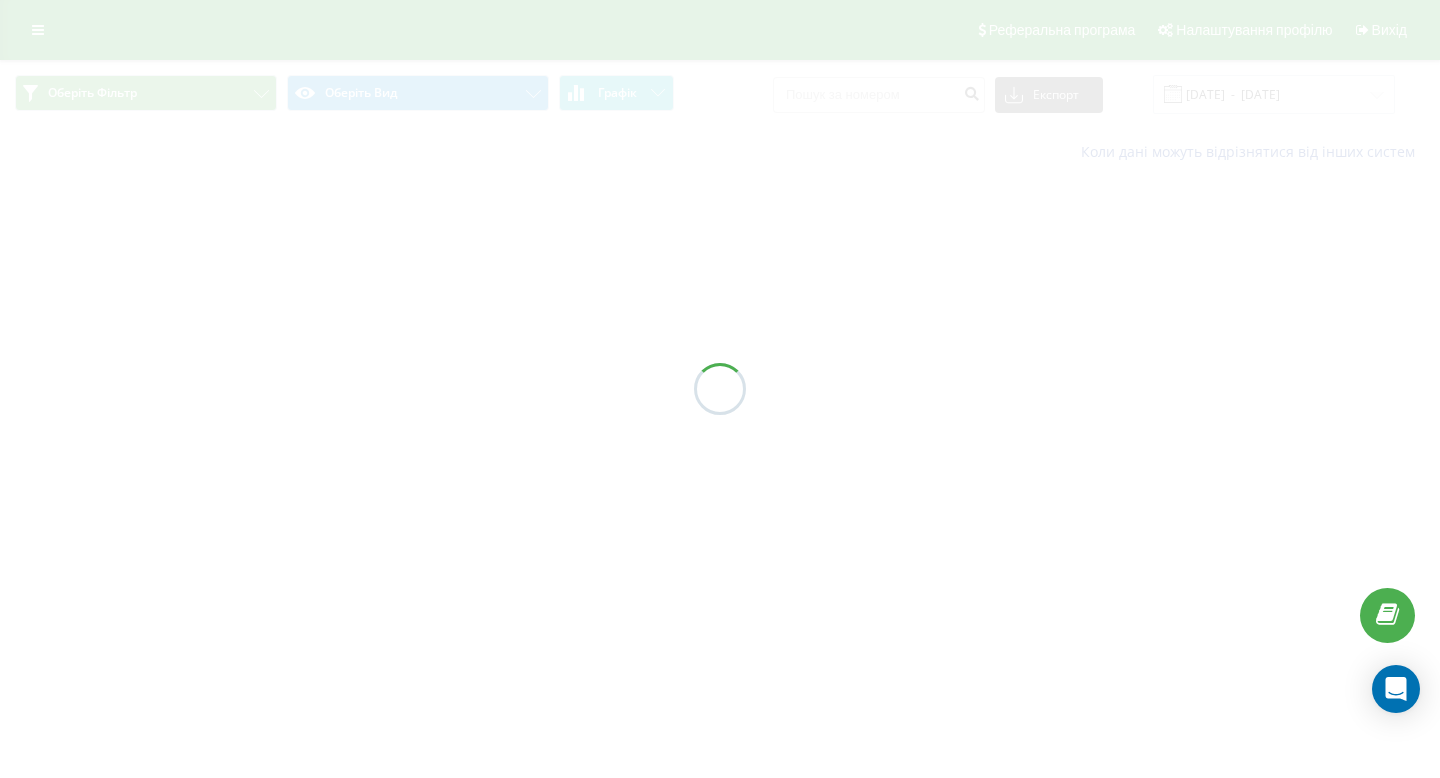 scroll, scrollTop: 0, scrollLeft: 0, axis: both 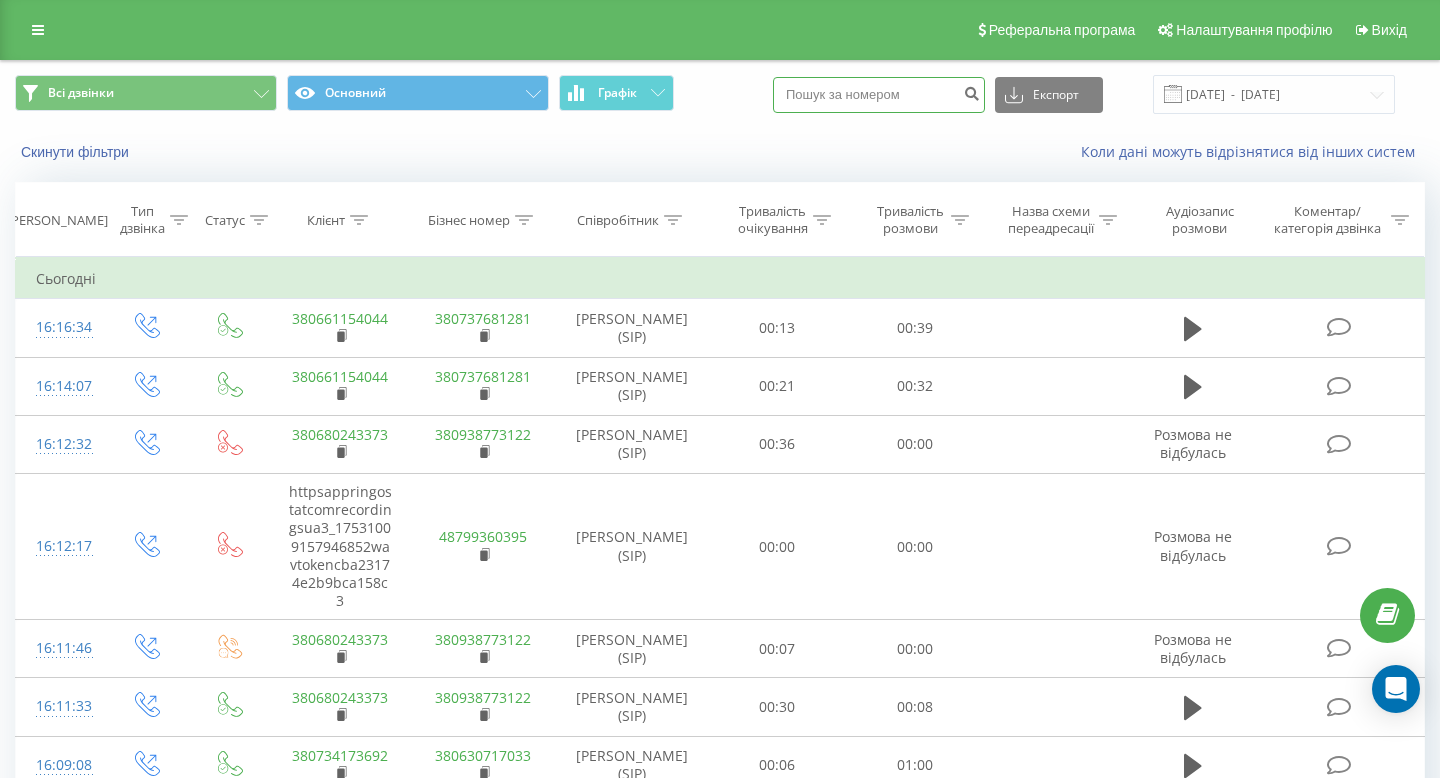 click at bounding box center (879, 95) 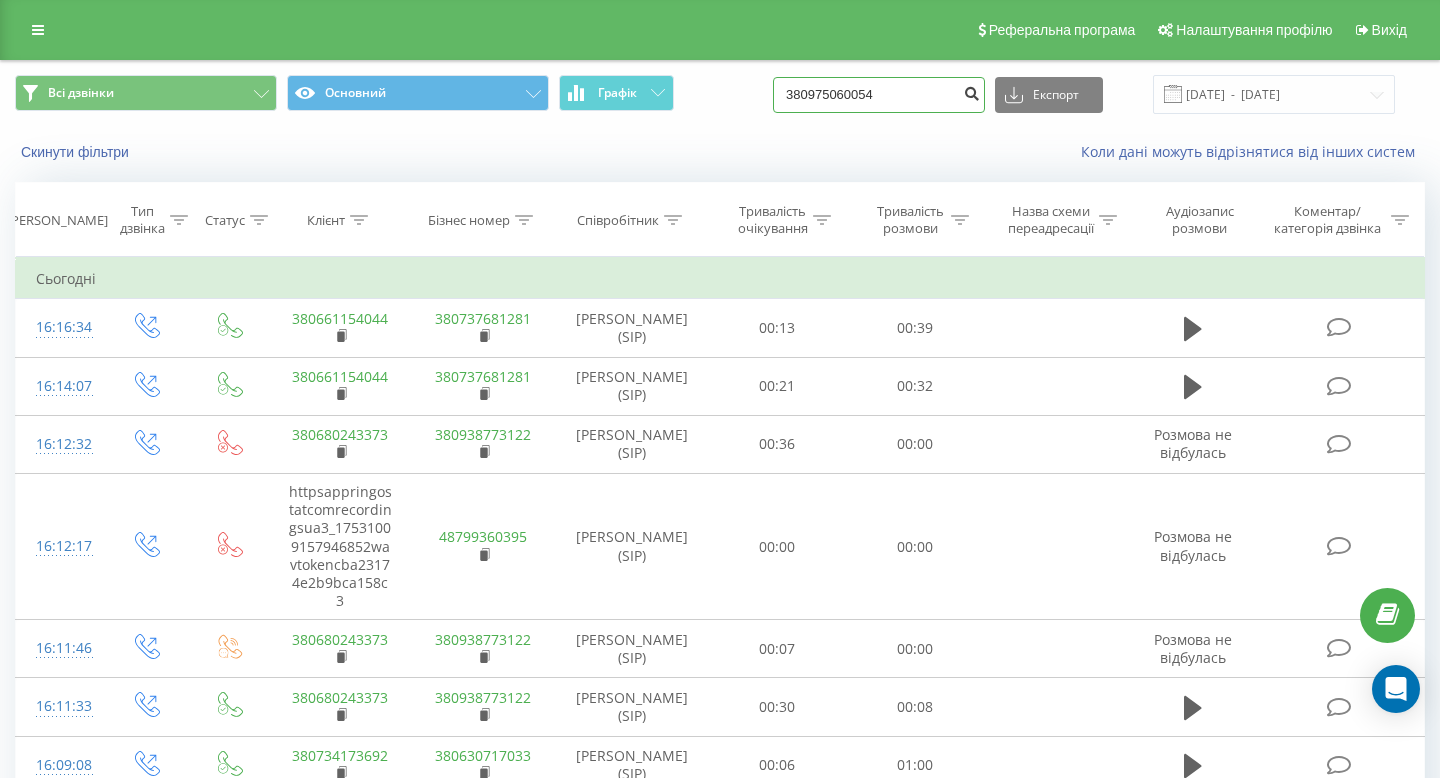 type on "380975060054" 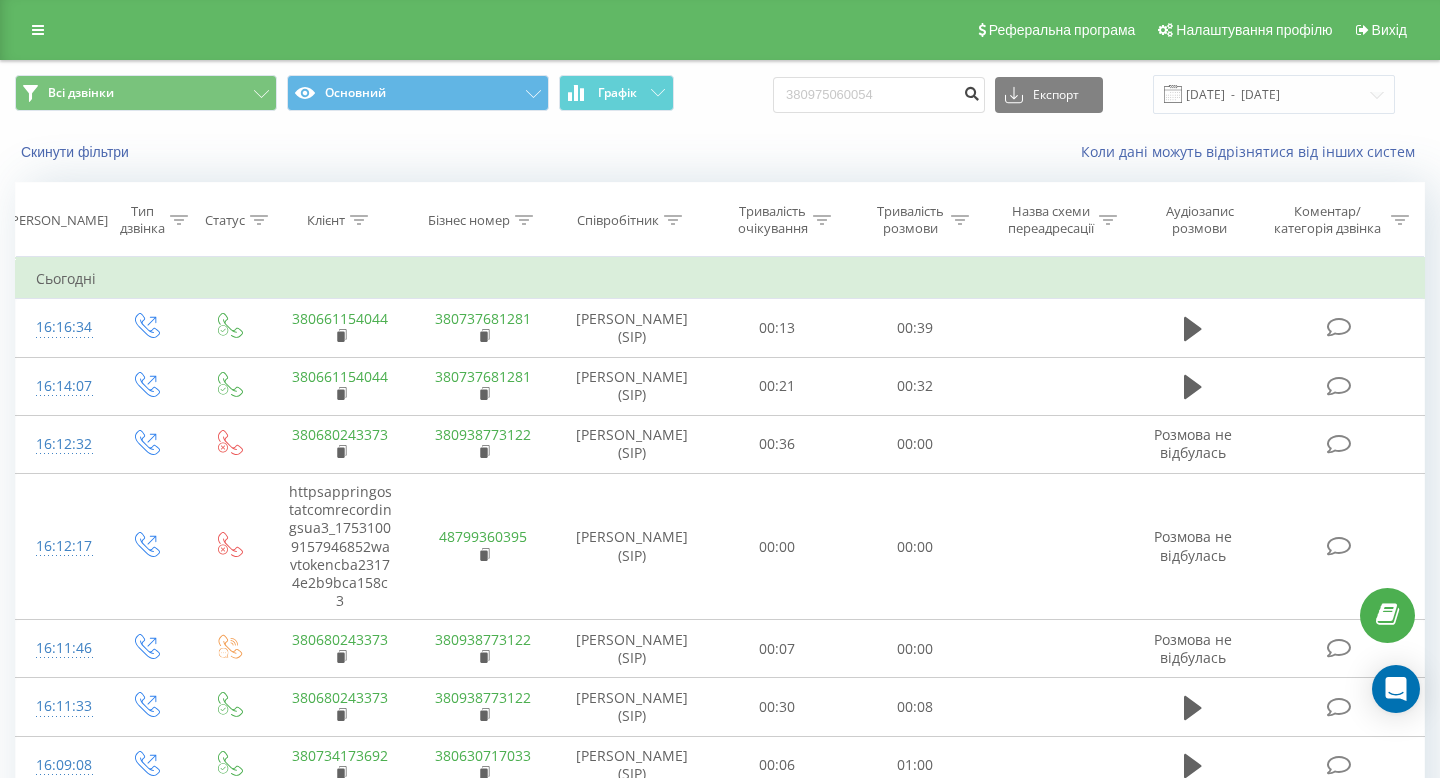 click at bounding box center [971, 91] 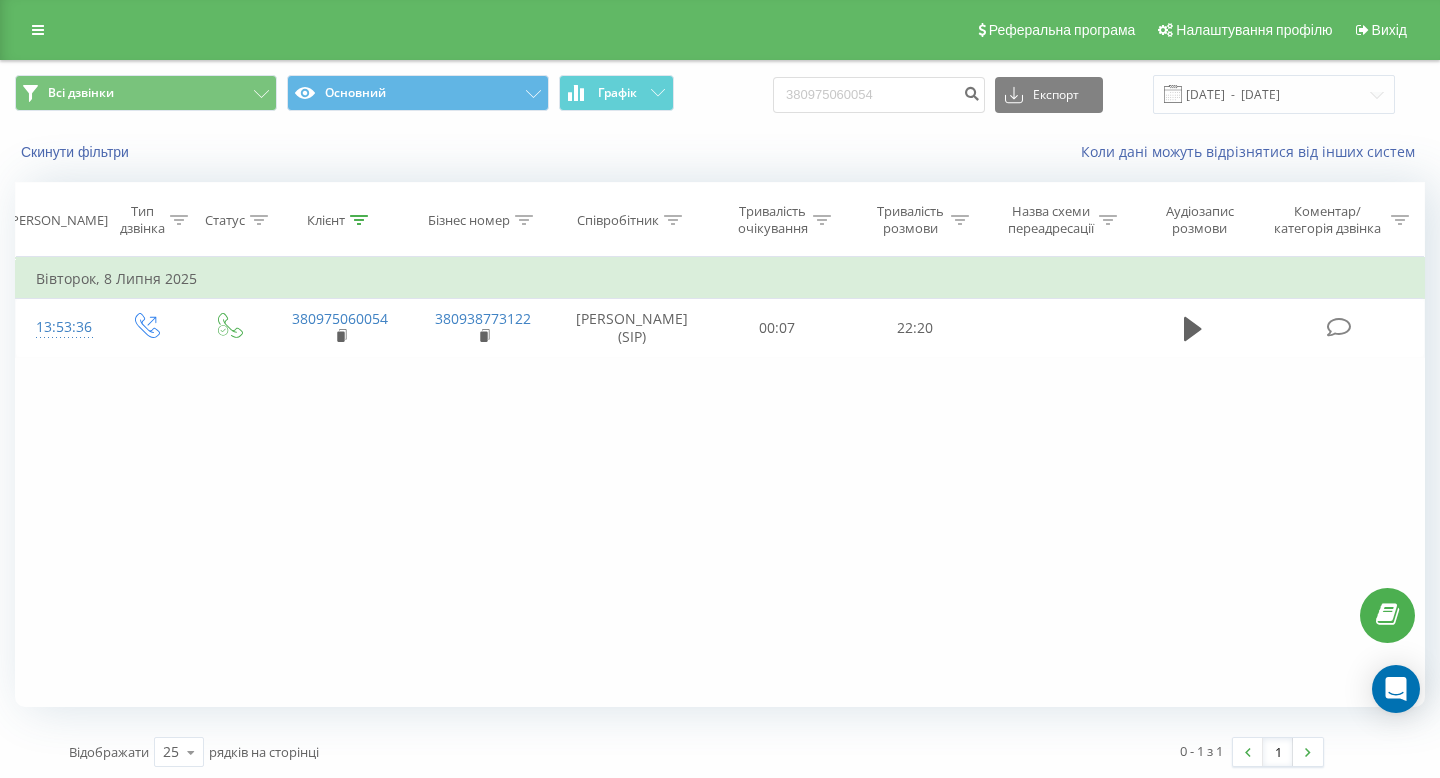 scroll, scrollTop: 0, scrollLeft: 0, axis: both 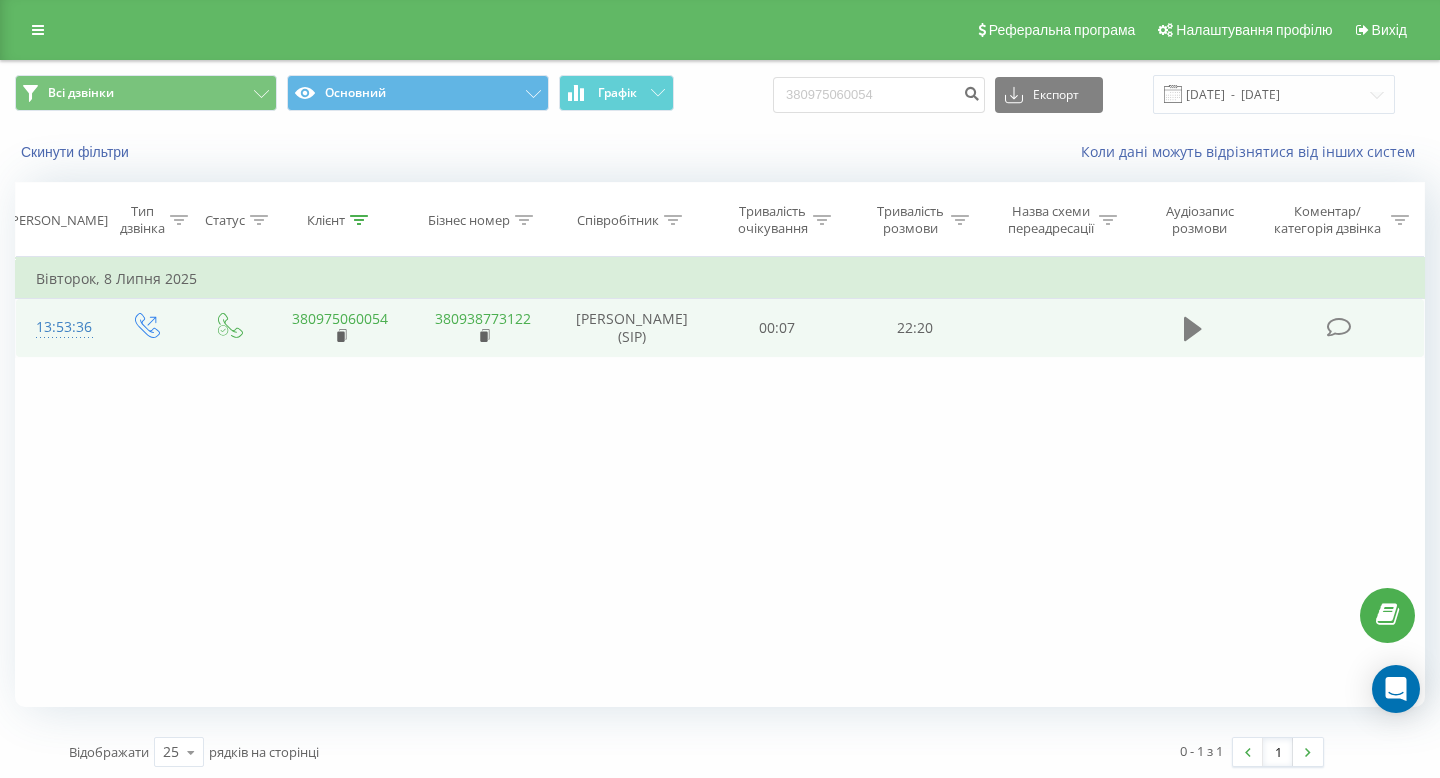 click 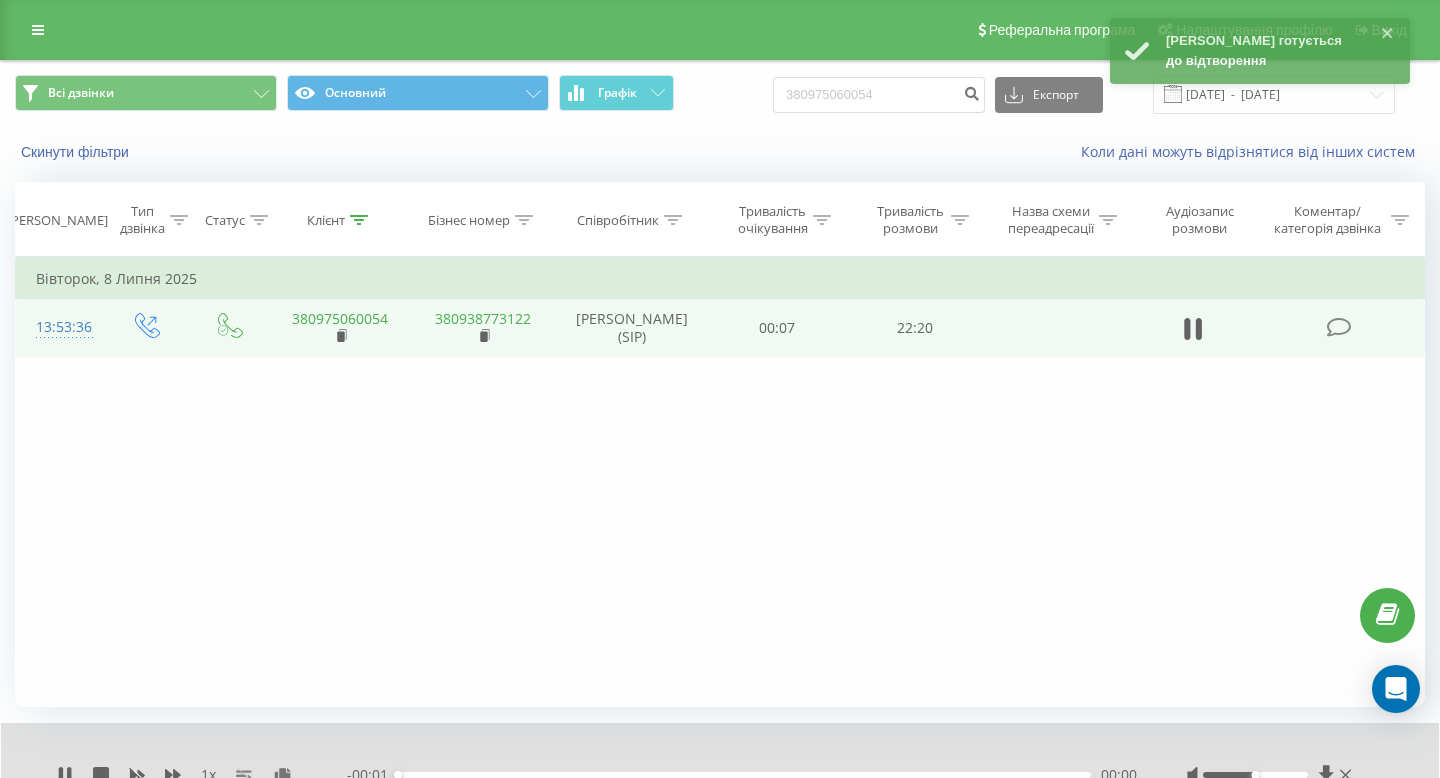 scroll, scrollTop: 81, scrollLeft: 0, axis: vertical 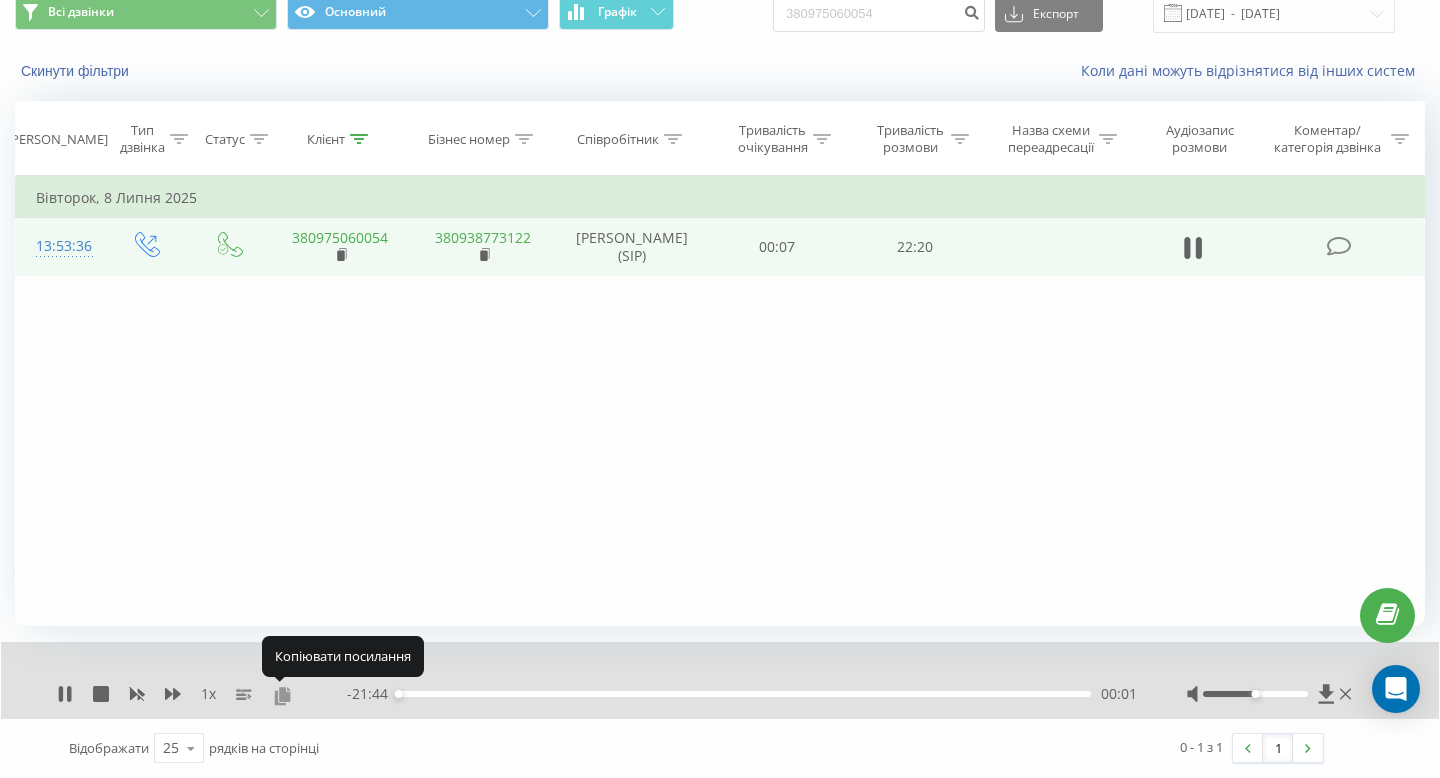 click at bounding box center (282, 695) 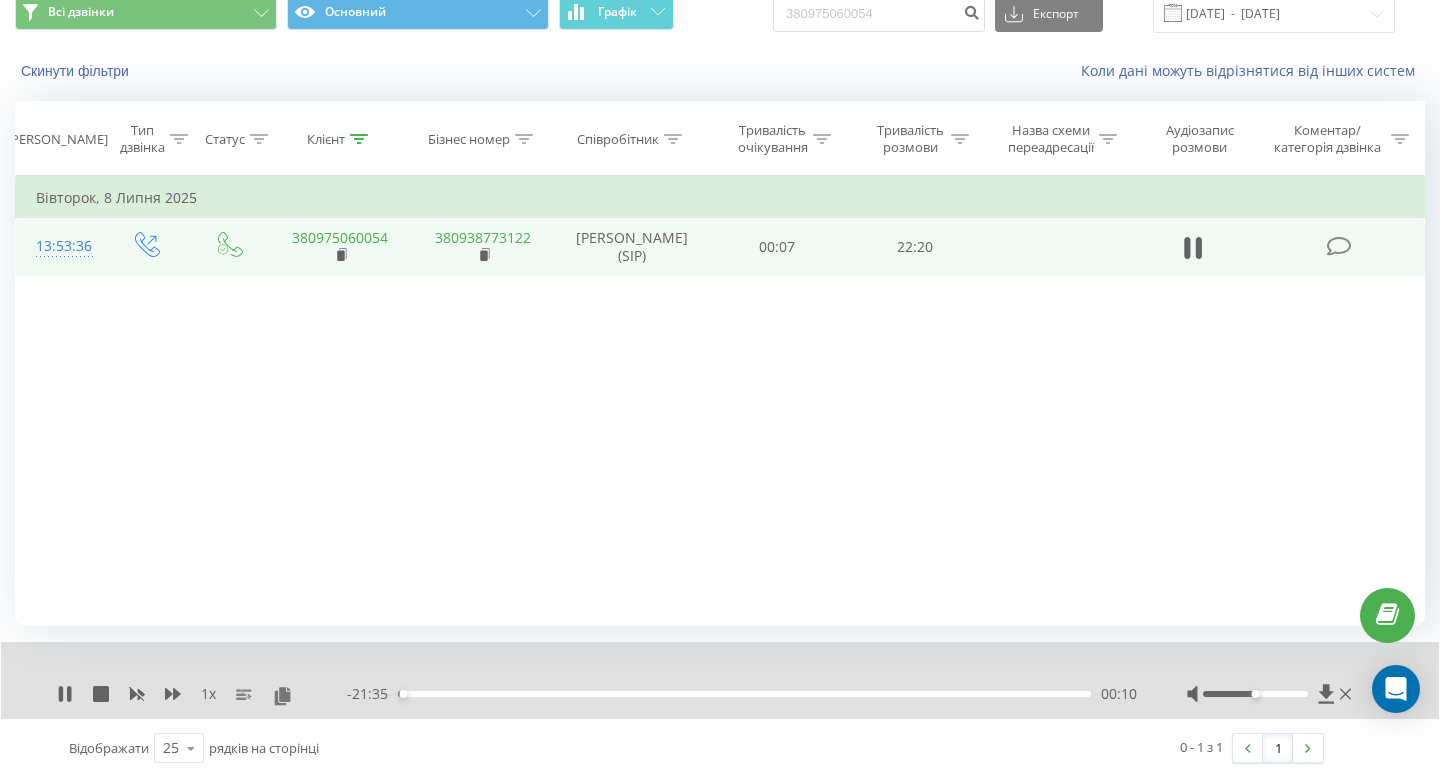 click on "1 x" at bounding box center (208, 694) 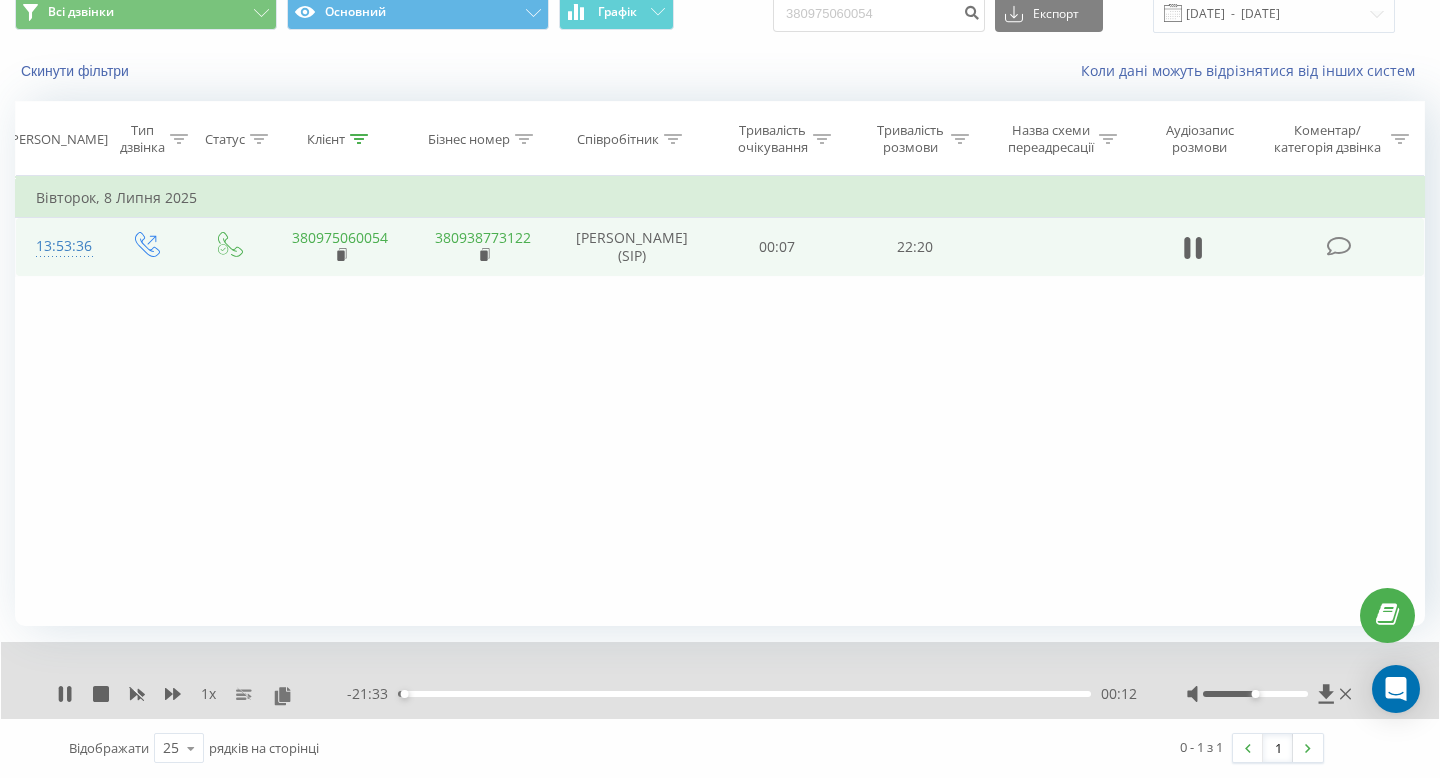 click on "1 x" at bounding box center (208, 694) 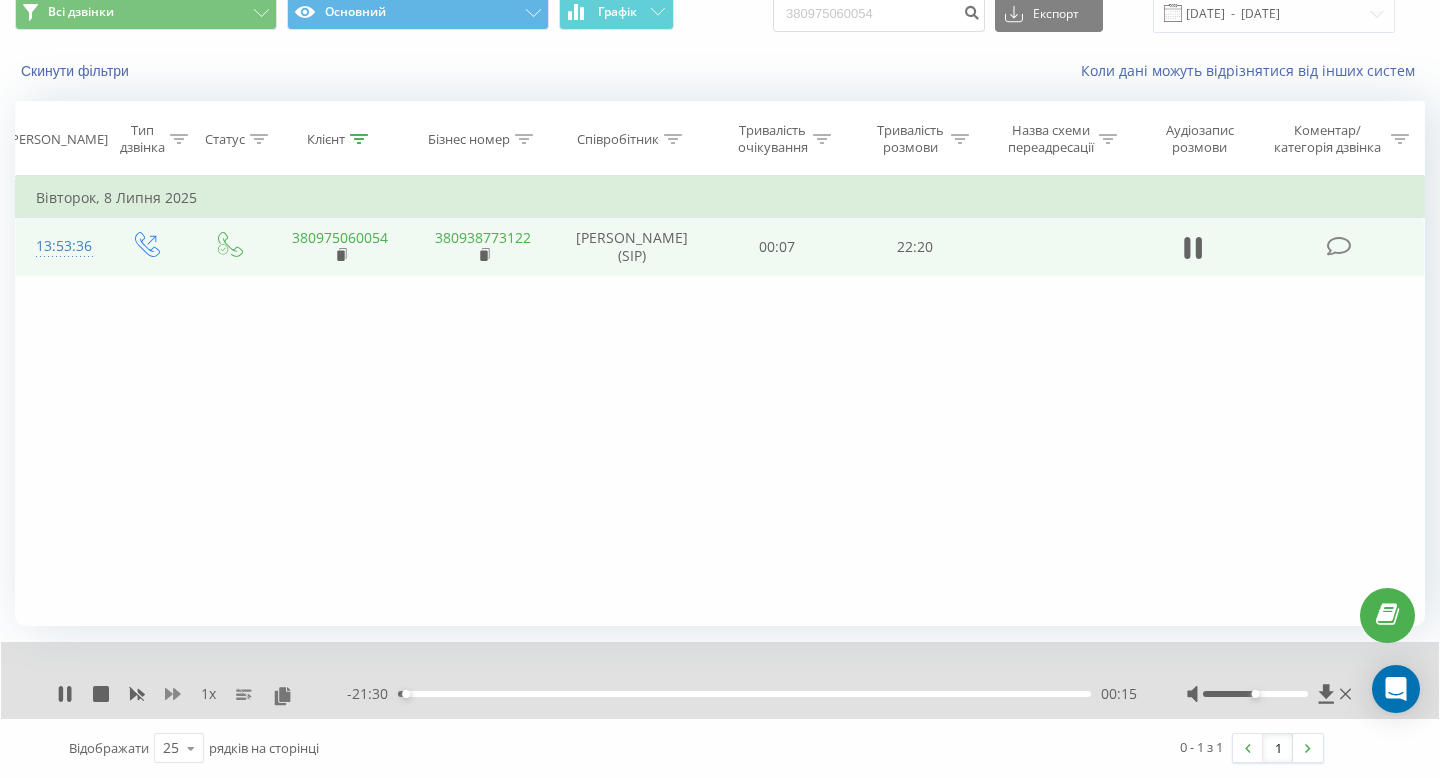 click 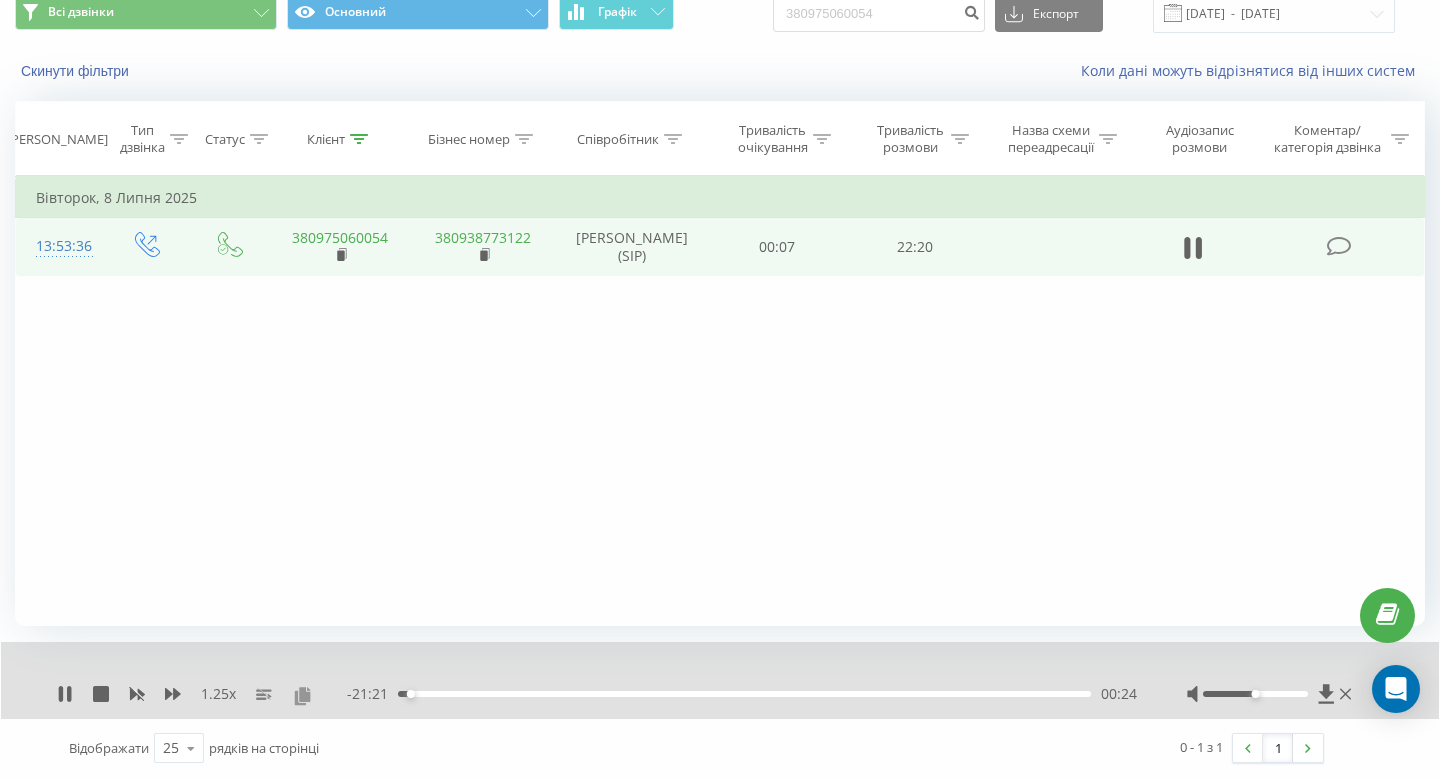 click at bounding box center [302, 695] 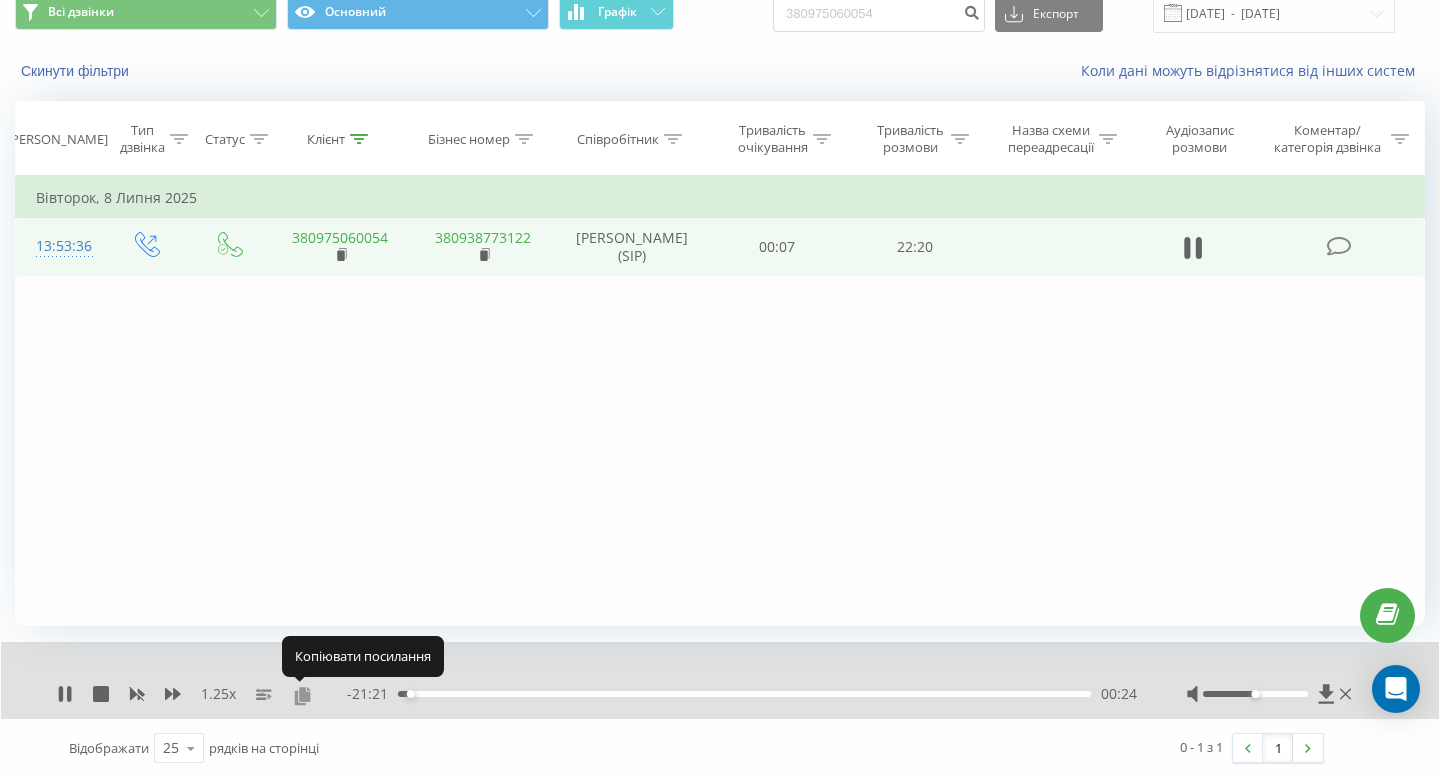 click at bounding box center [302, 695] 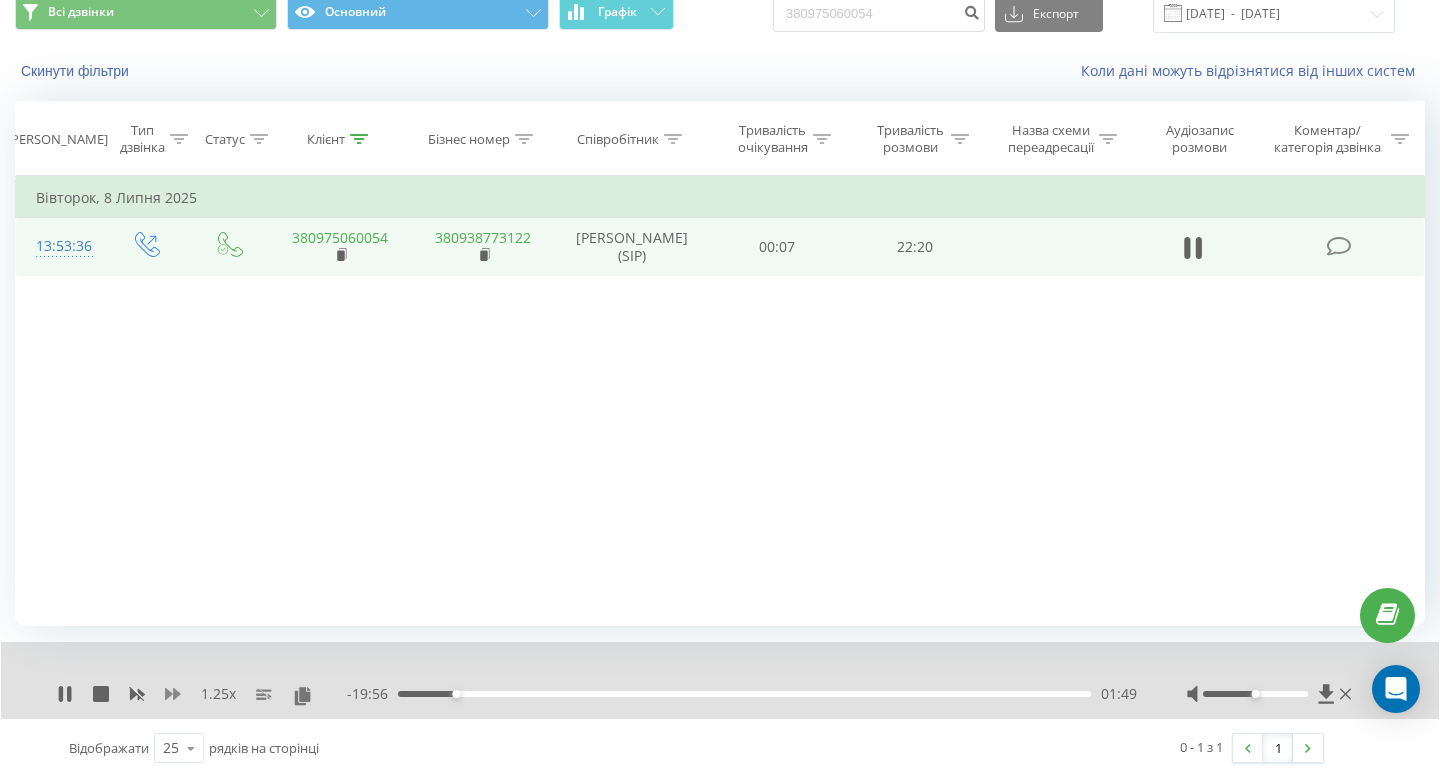 click 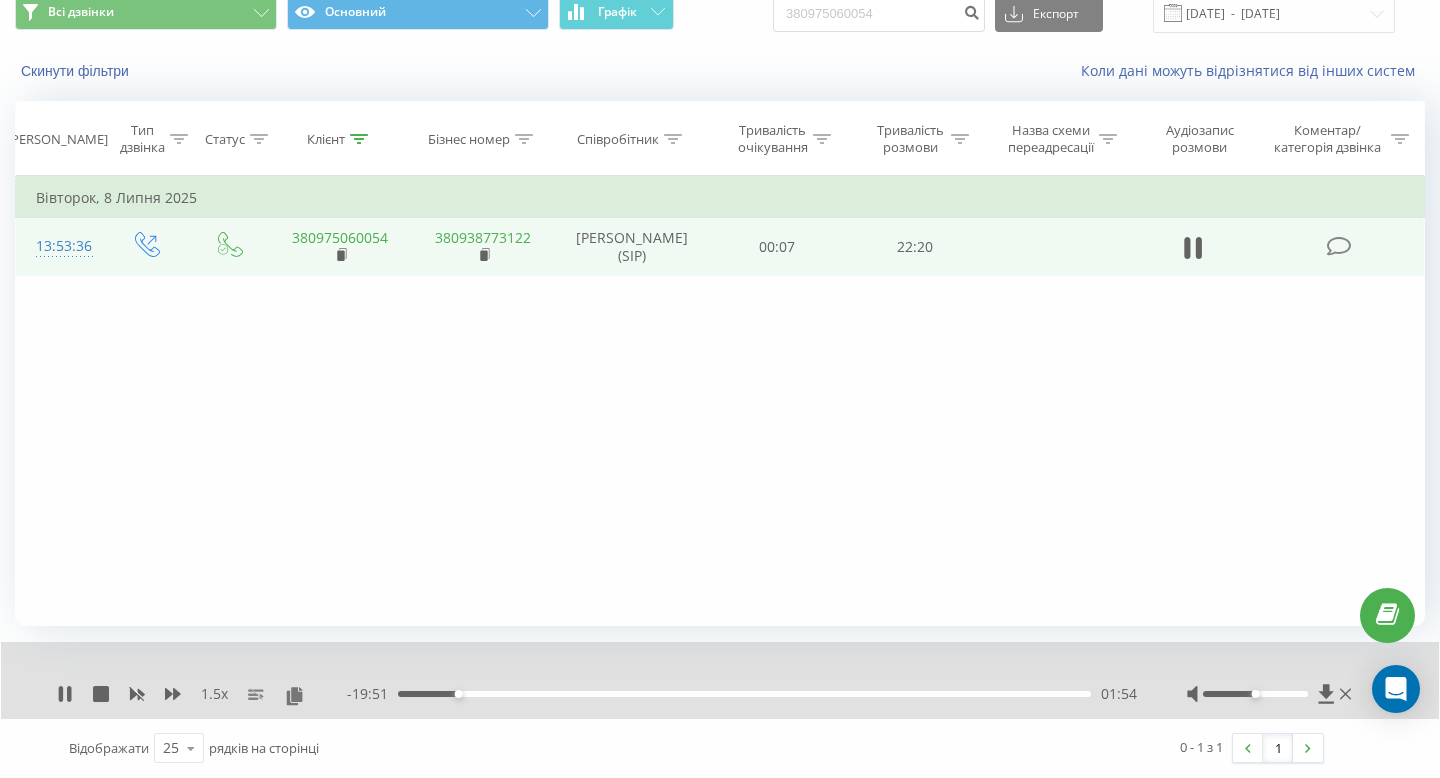 click on "01:54" at bounding box center [744, 694] 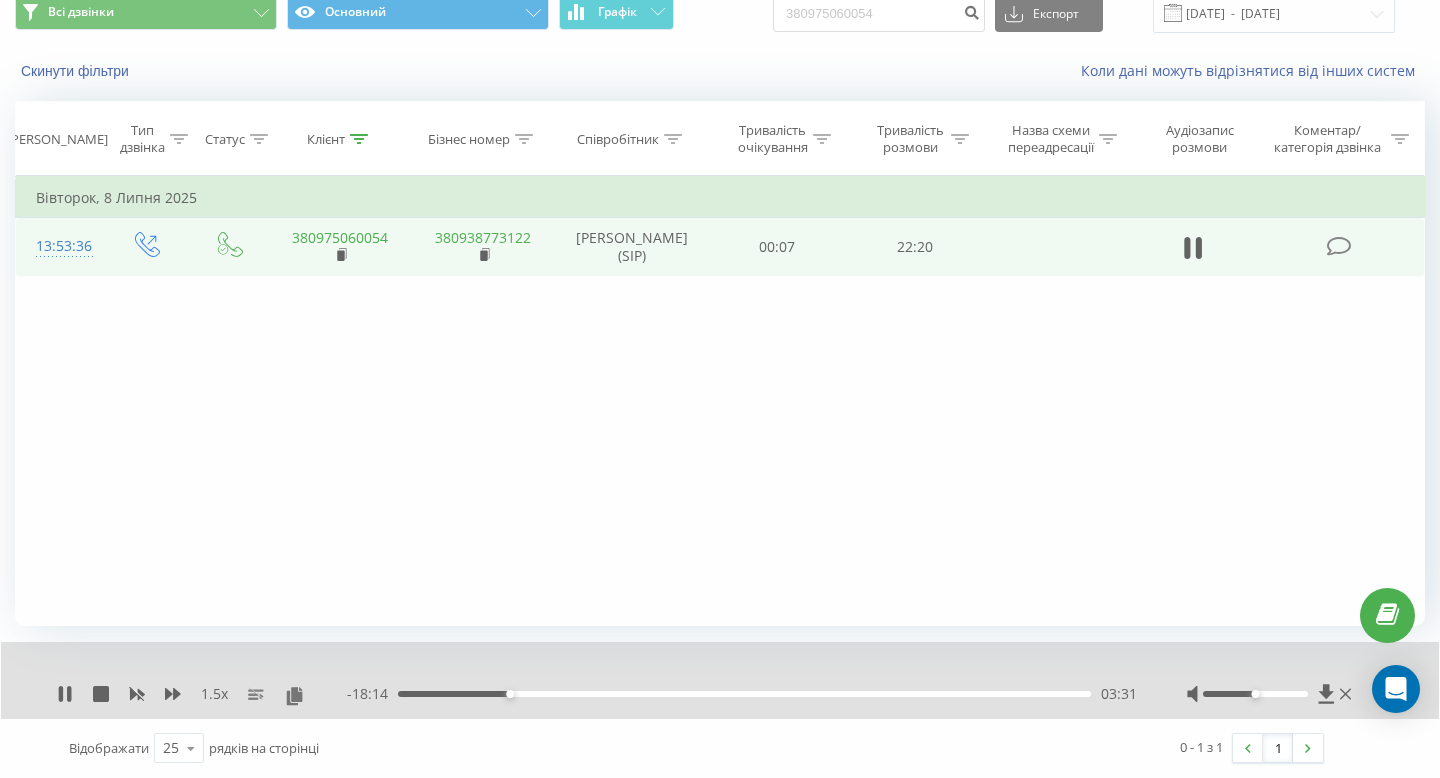 click on "03:31" at bounding box center [744, 694] 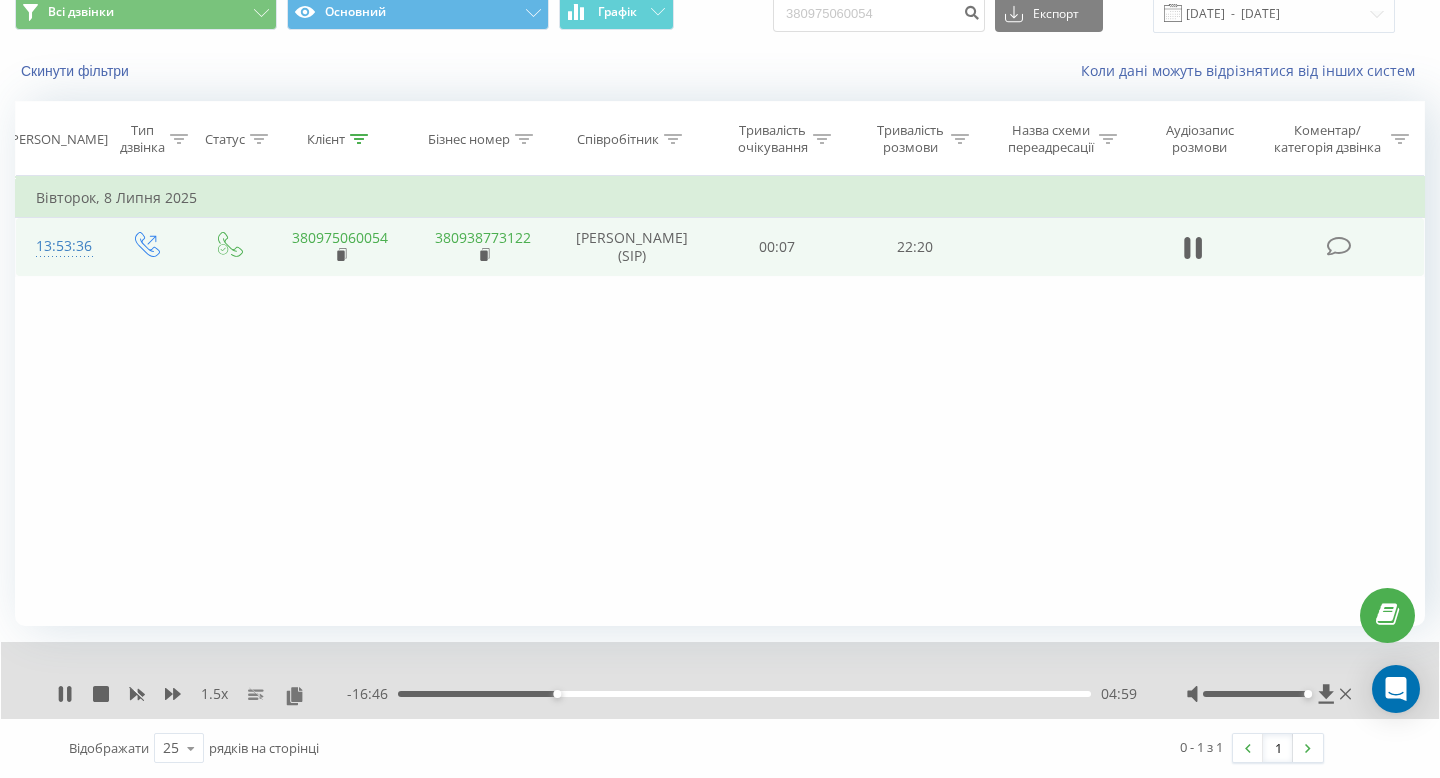 drag, startPoint x: 1259, startPoint y: 695, endPoint x: 1408, endPoint y: 720, distance: 151.08276 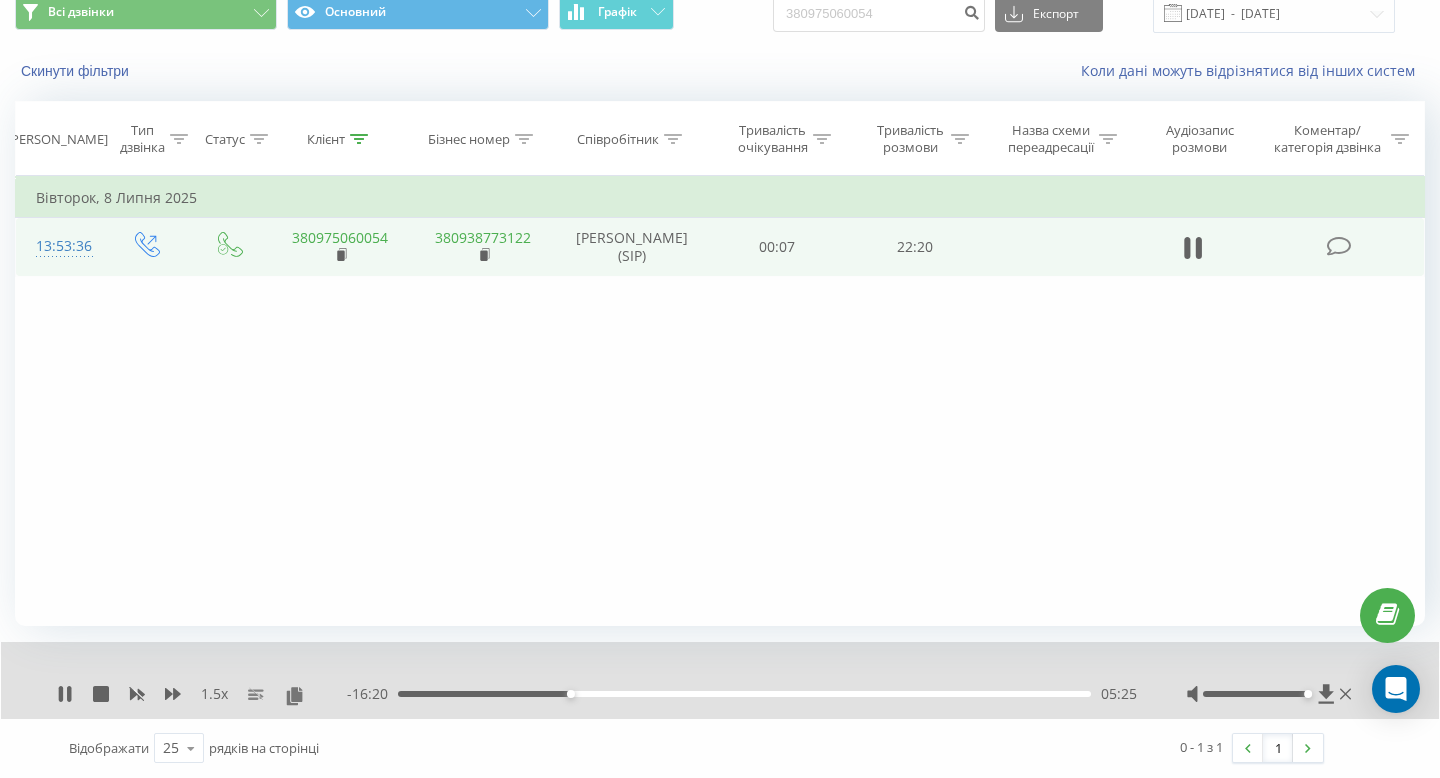 click on "- 16:20 05:25   05:25" at bounding box center (742, 694) 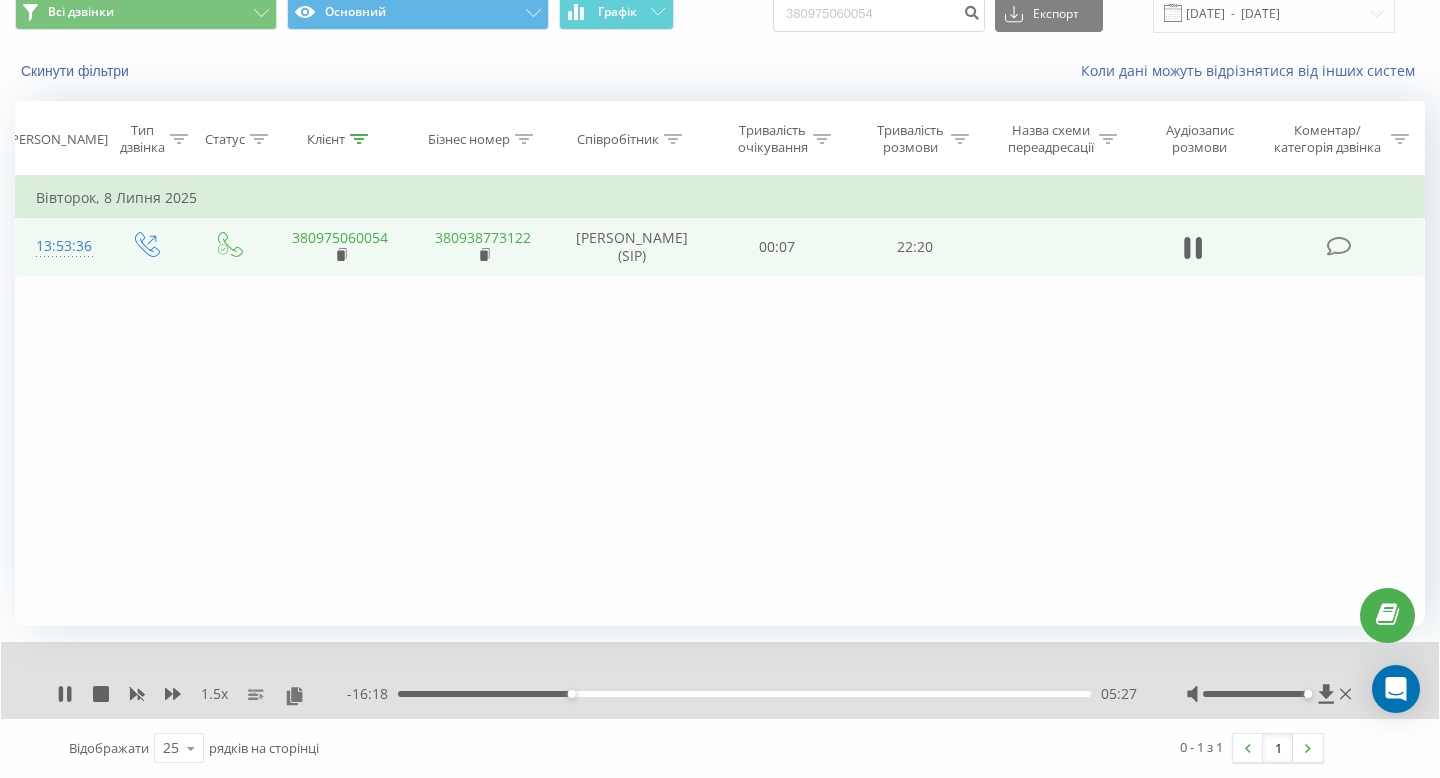 click on "05:27" at bounding box center [744, 694] 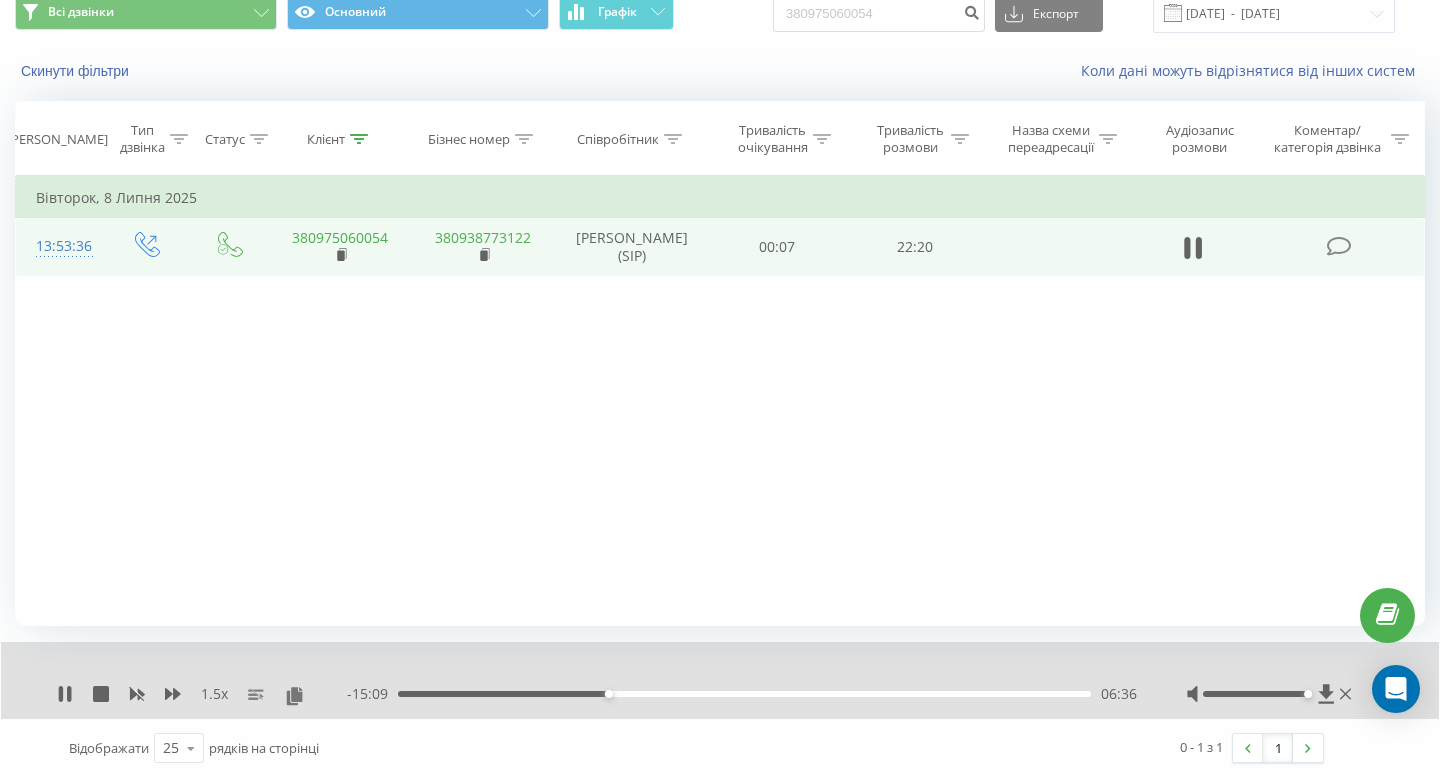 click on "06:36" at bounding box center [744, 694] 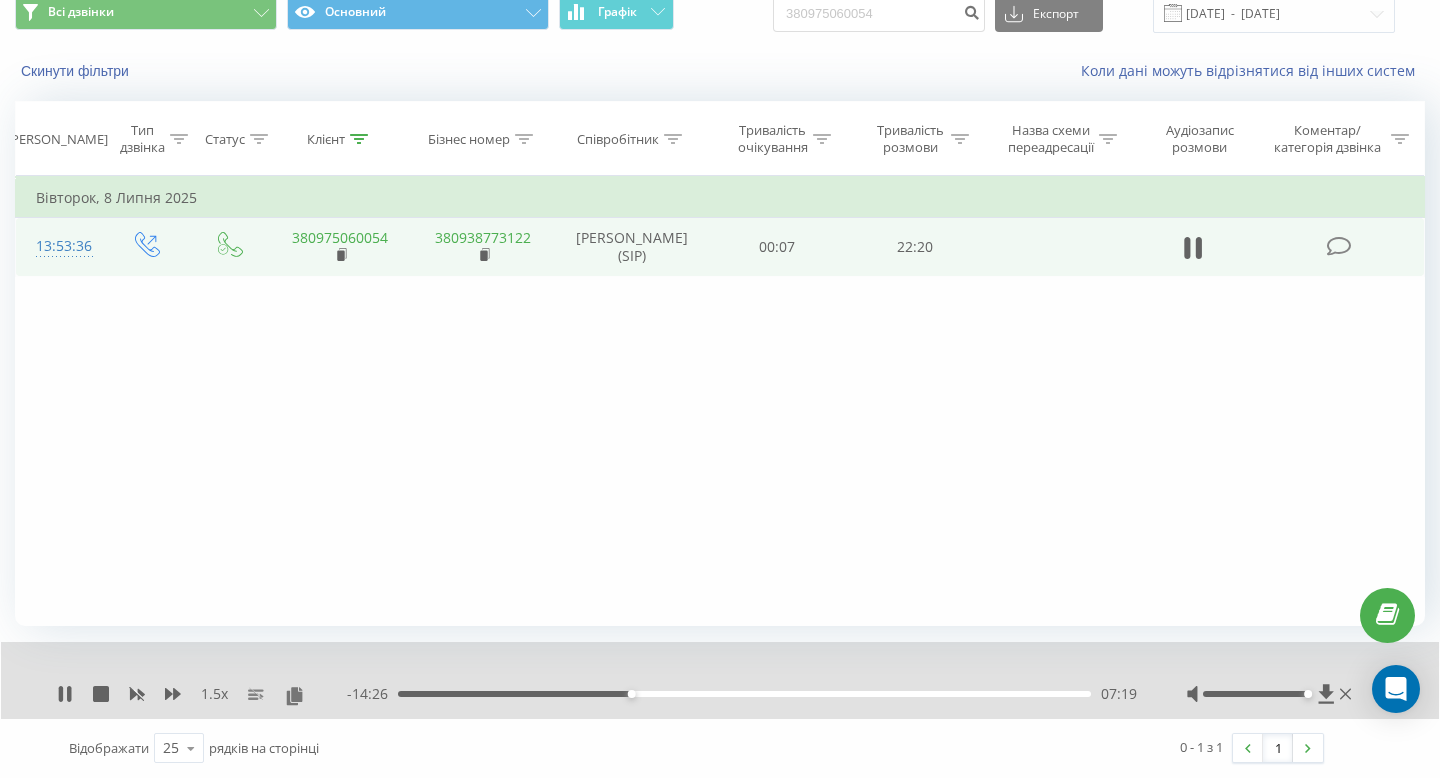 click on "- 14:26 07:19   07:19" at bounding box center (742, 694) 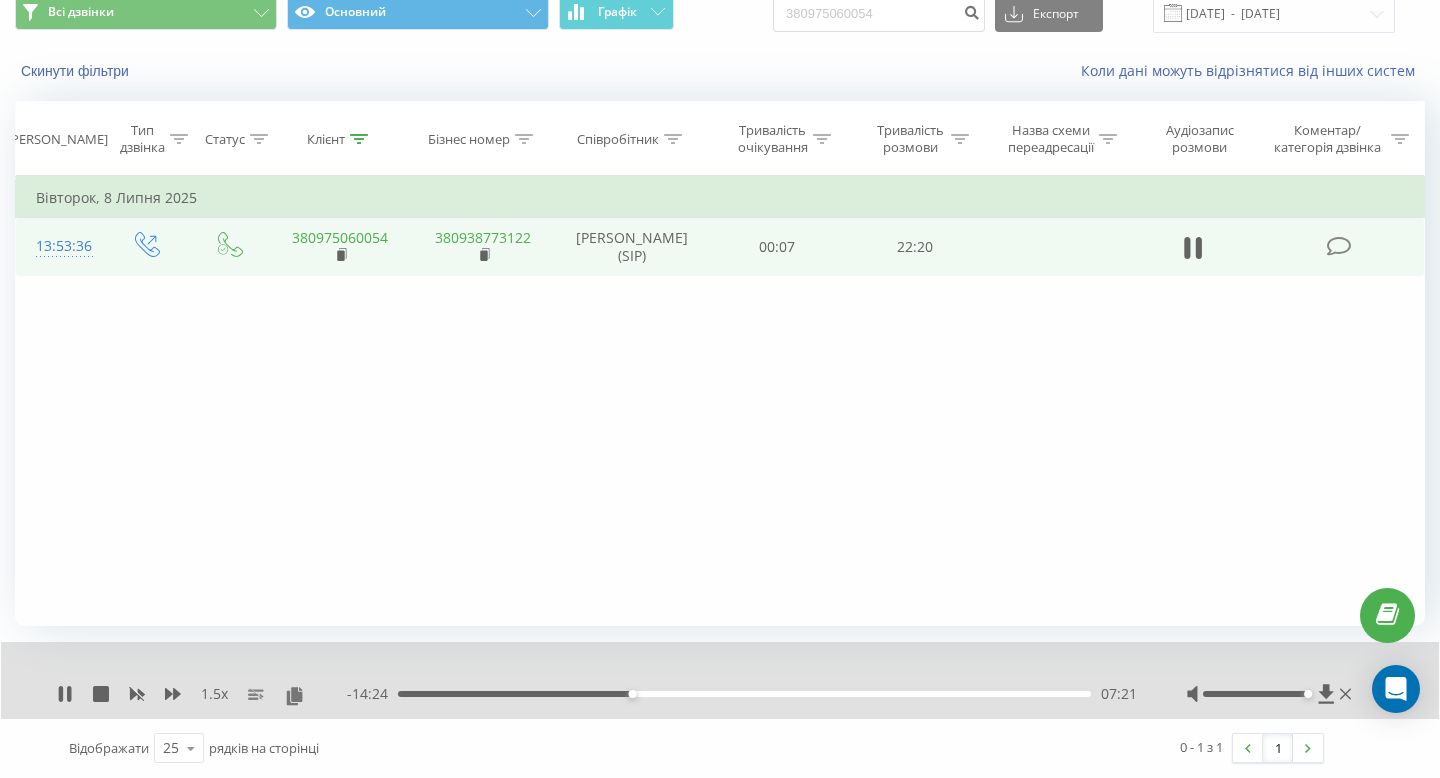 click on "- 14:24 07:21   07:21" at bounding box center (742, 694) 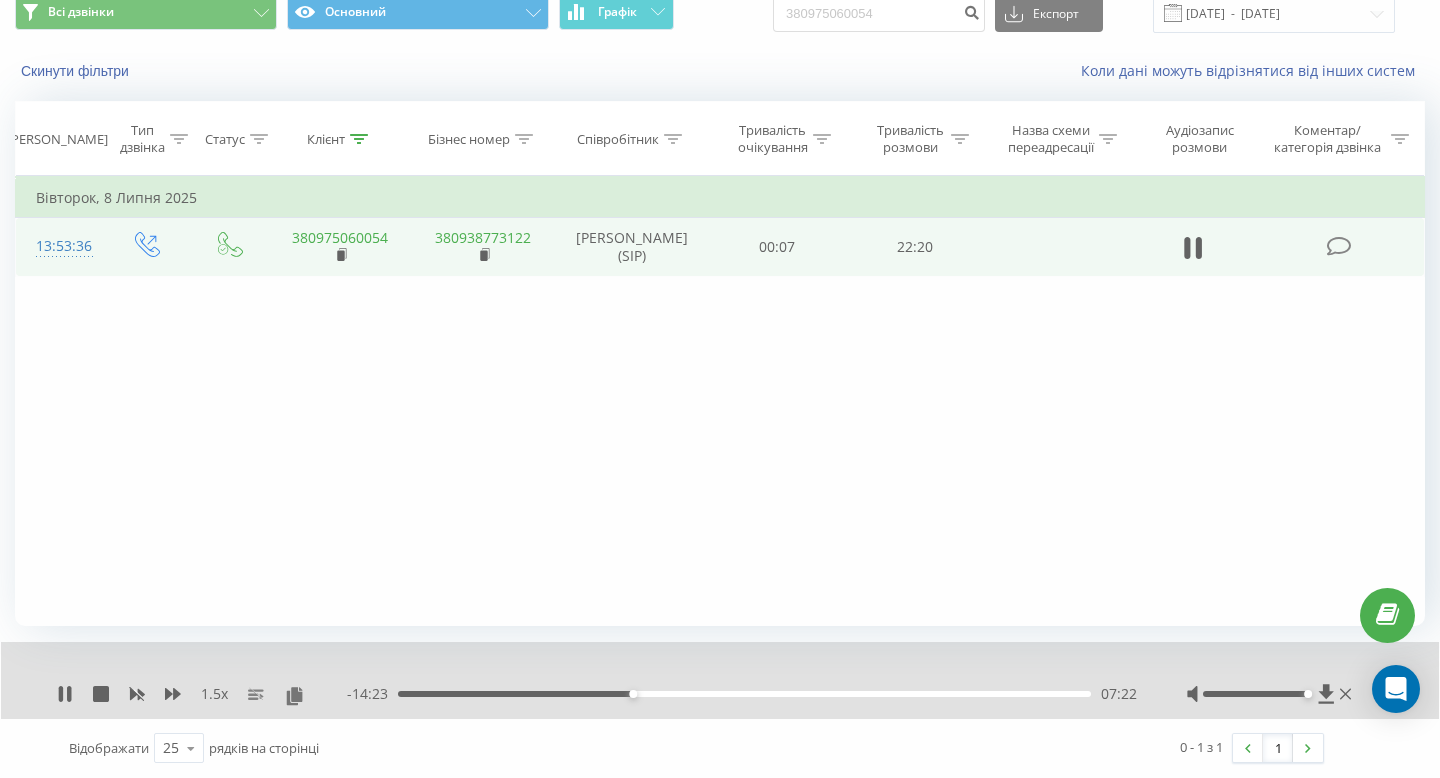 click on "- 14:23 07:22   07:22" at bounding box center (742, 694) 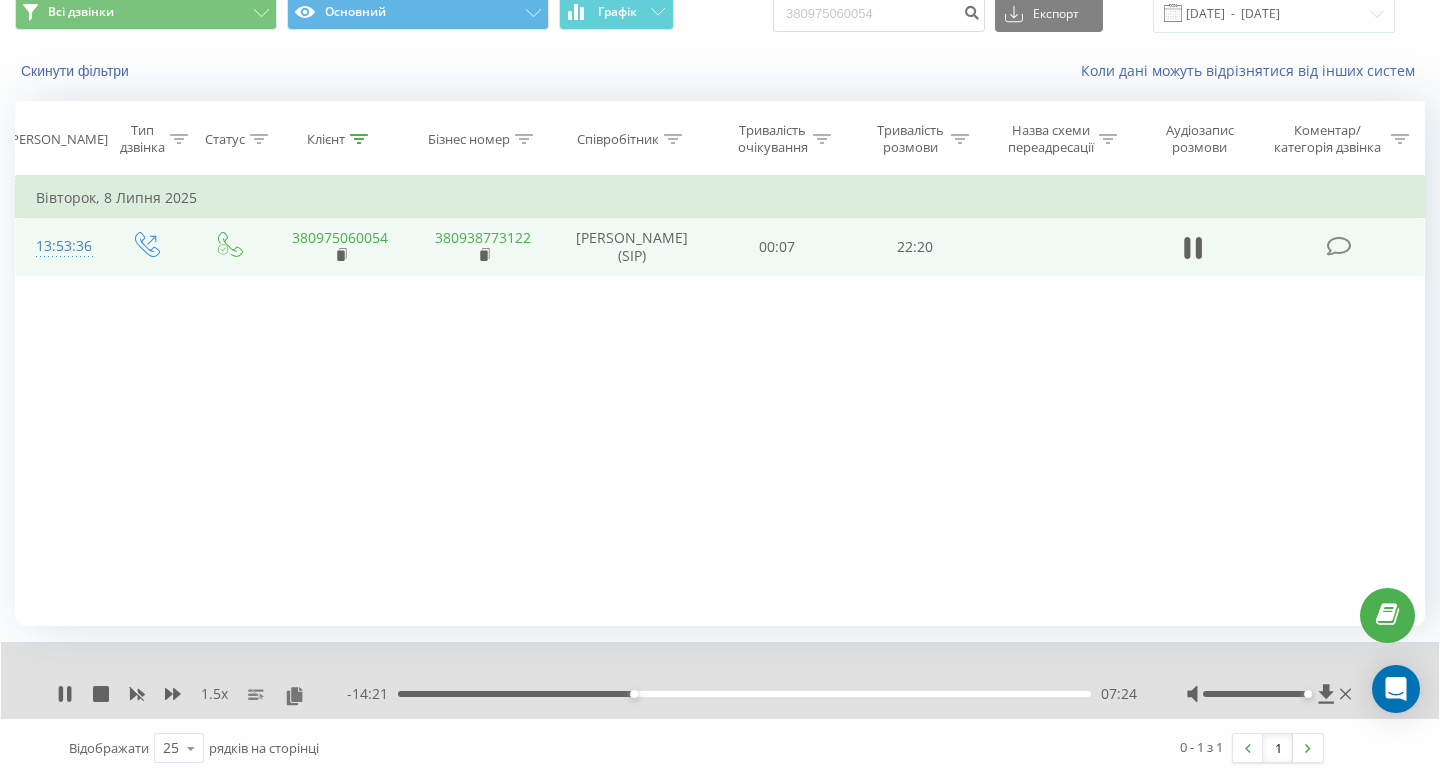 click on "- 14:21 07:24   07:24" at bounding box center (742, 694) 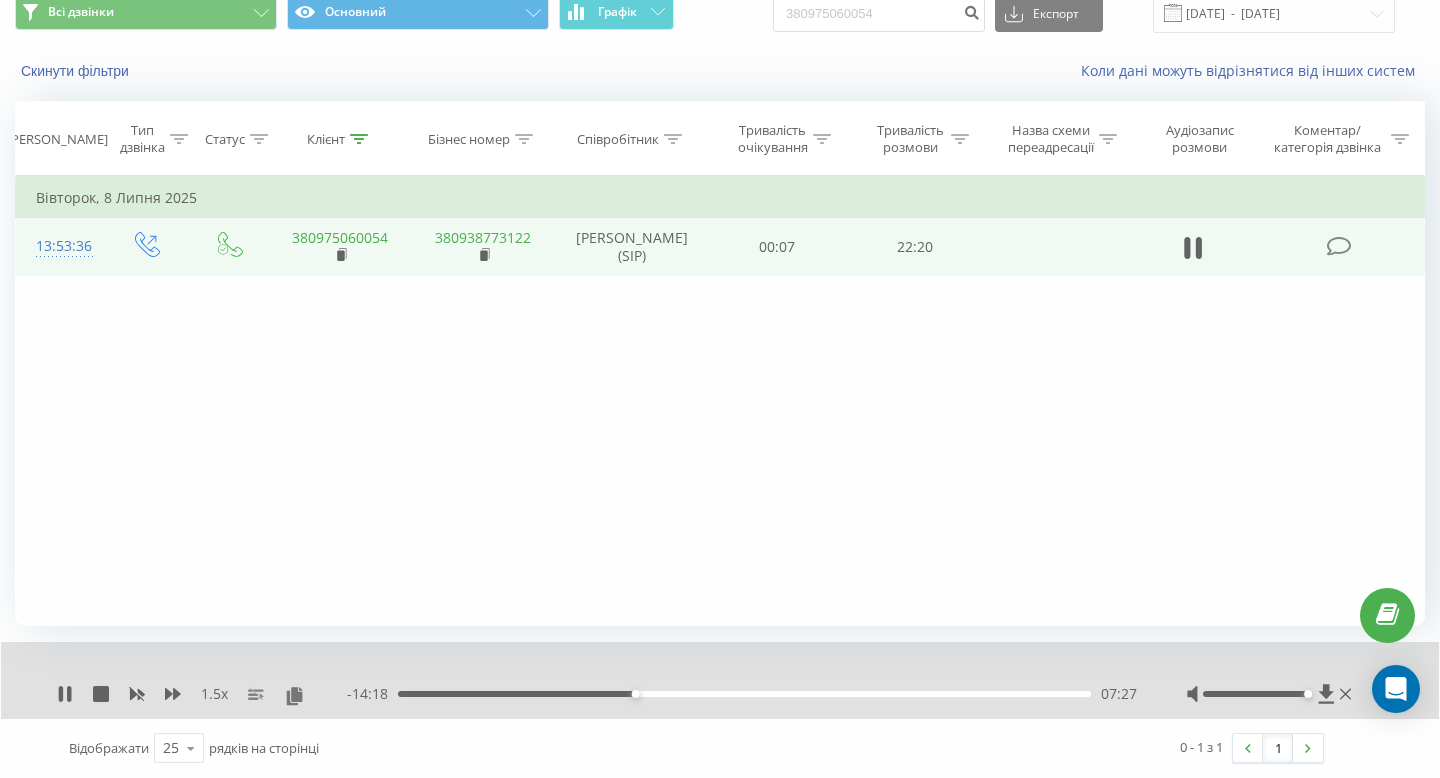 click on "07:27" at bounding box center [744, 694] 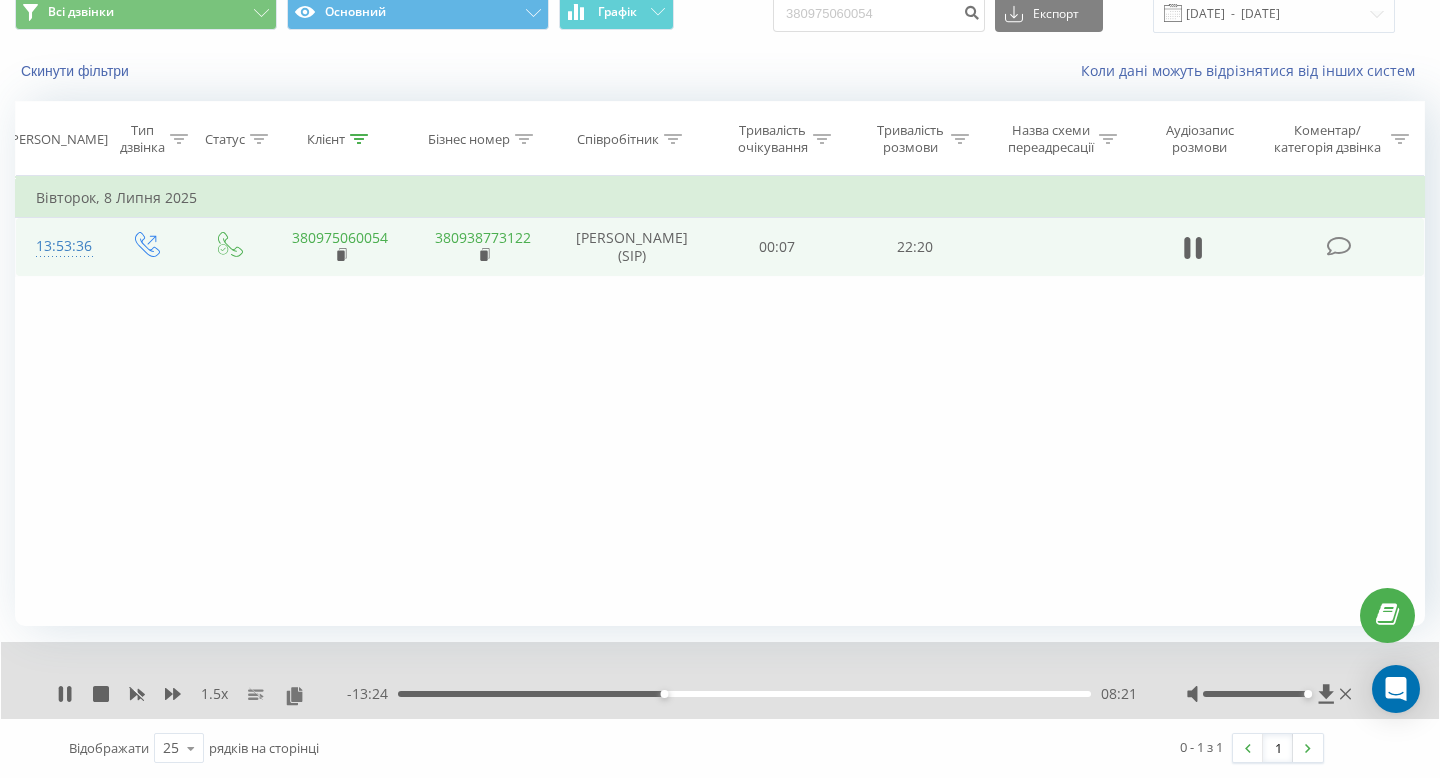 click on "08:21" at bounding box center [744, 694] 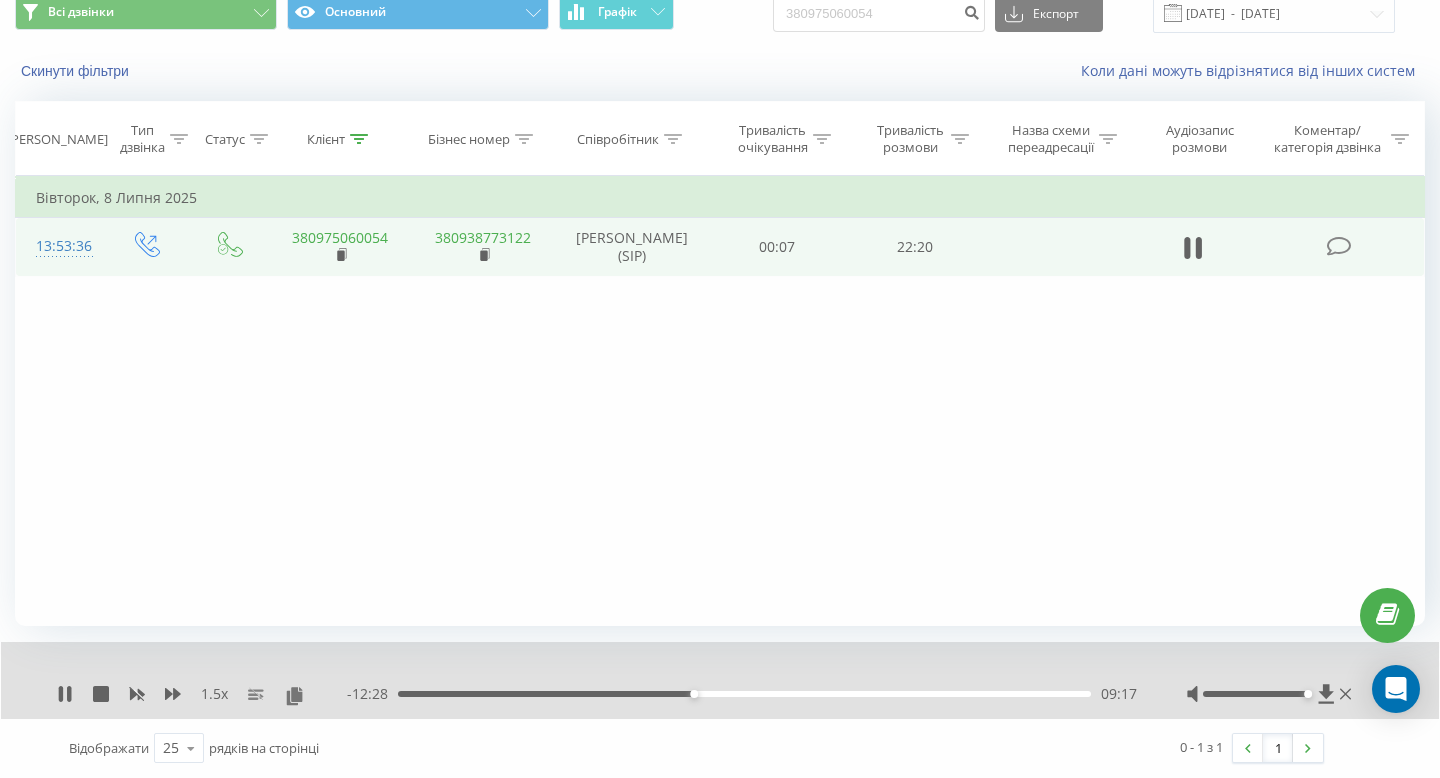 click on "09:17" at bounding box center [744, 694] 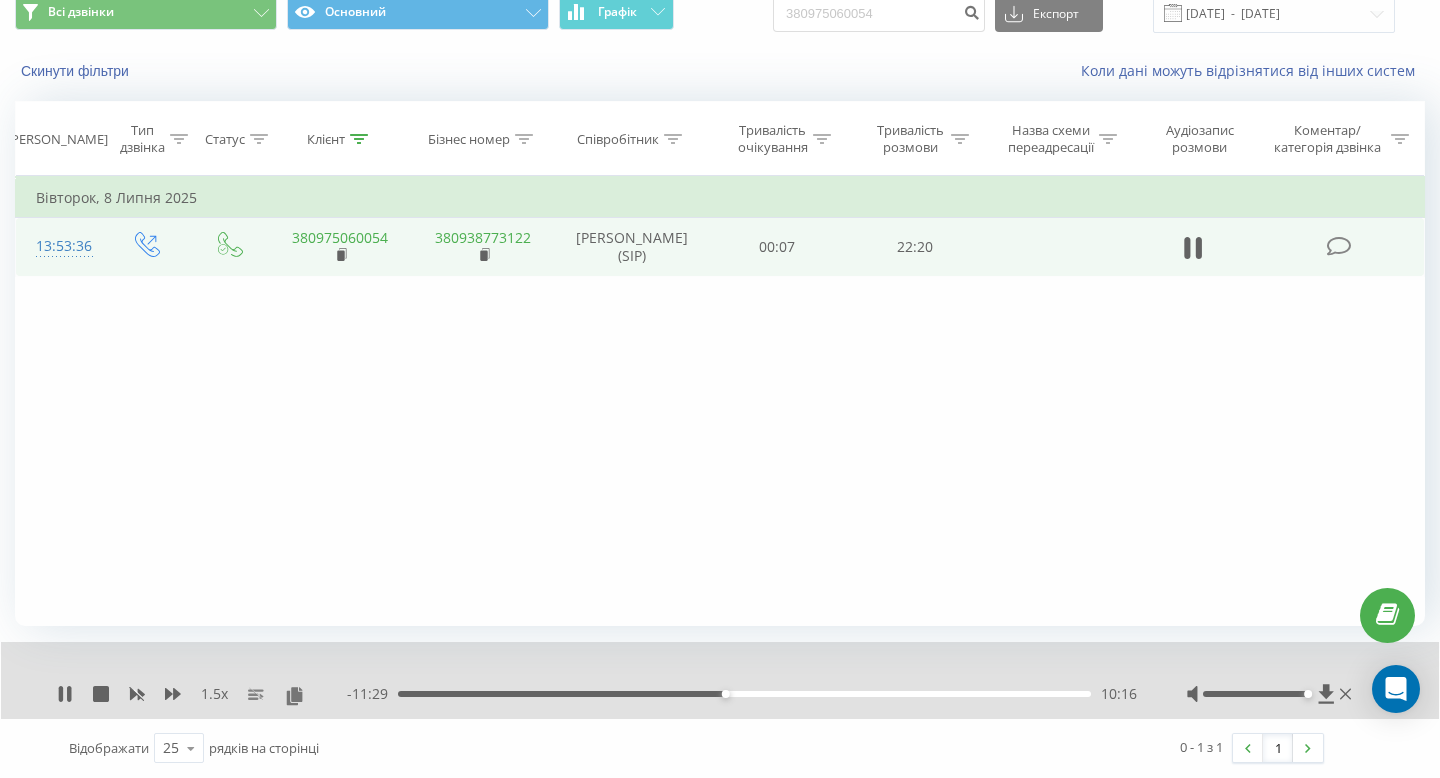 click on "10:16" at bounding box center [744, 694] 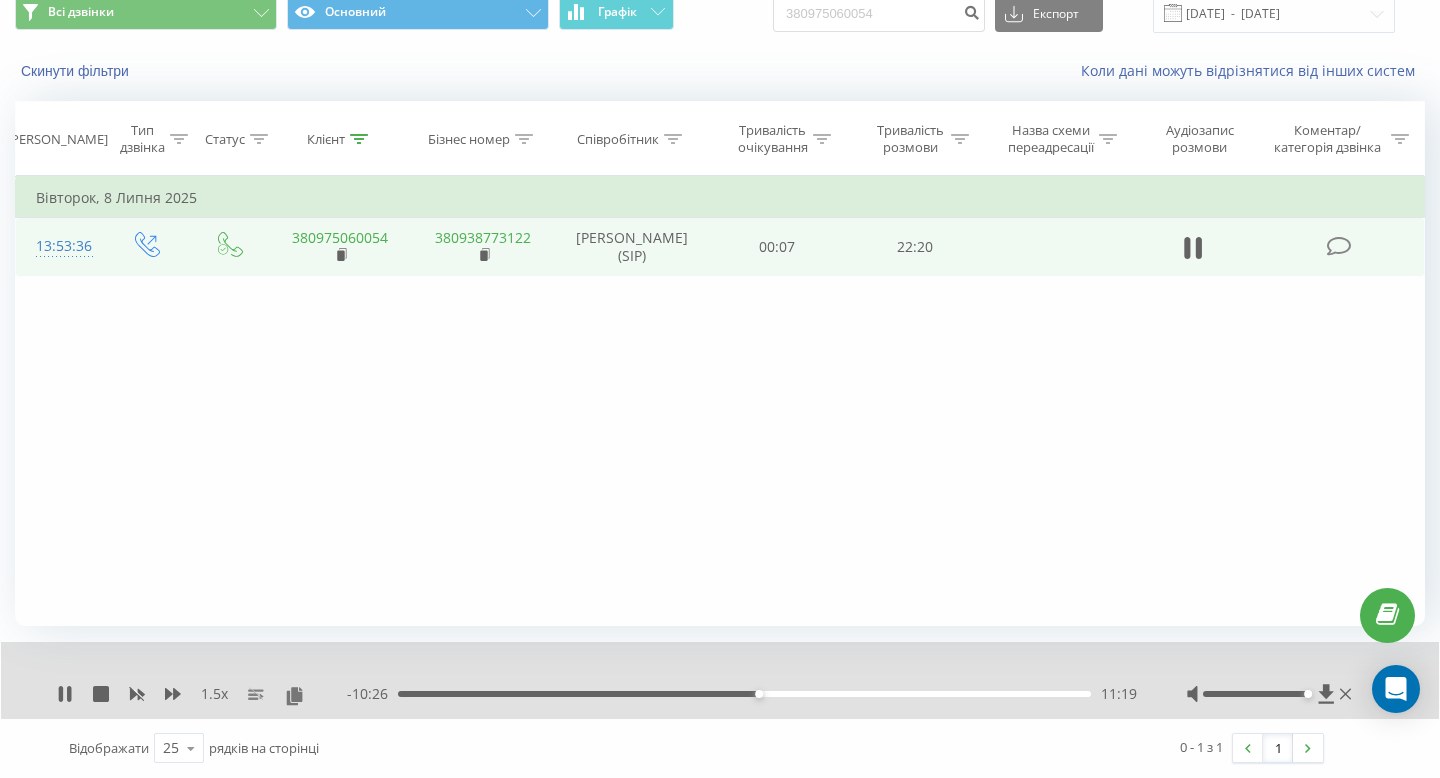 click on "11:19" at bounding box center [744, 694] 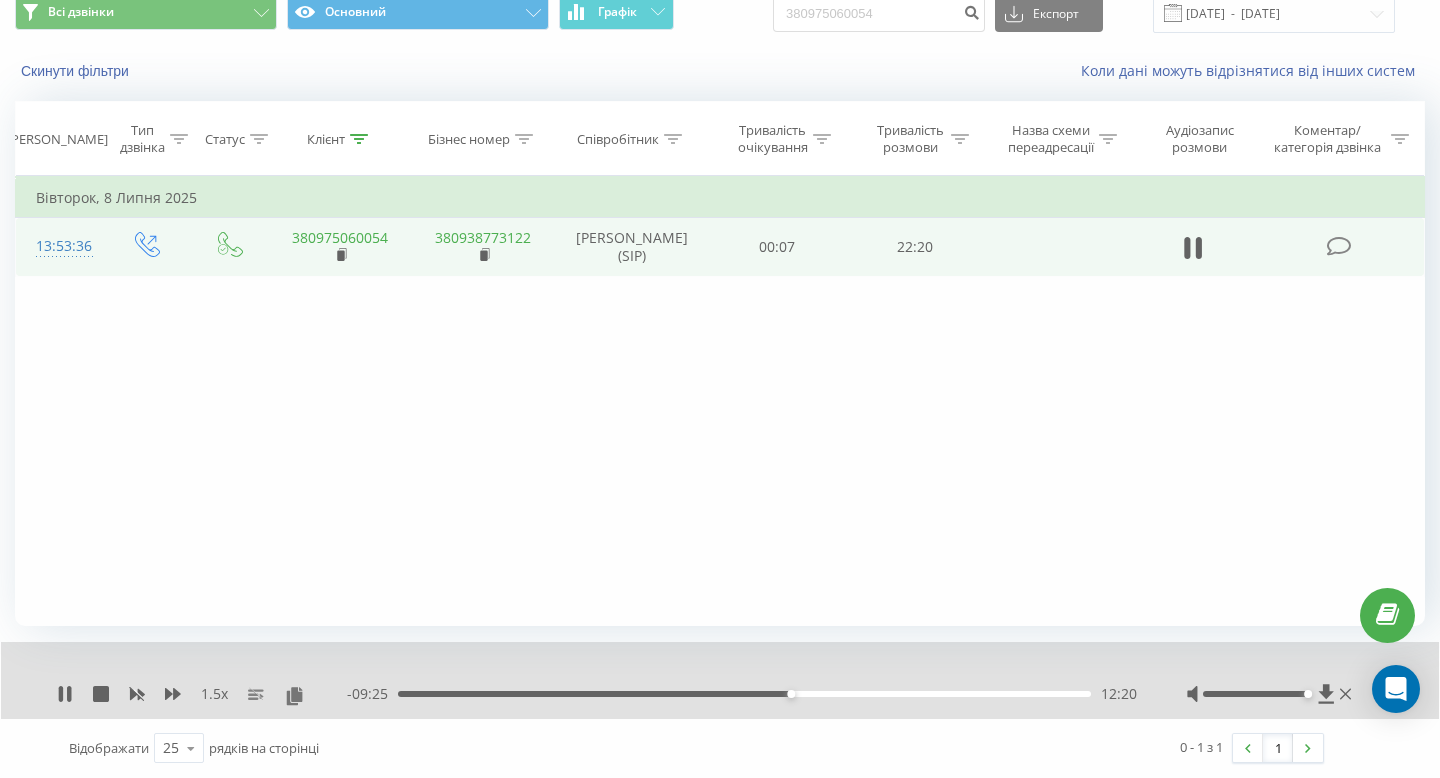 click on "12:20" at bounding box center [744, 694] 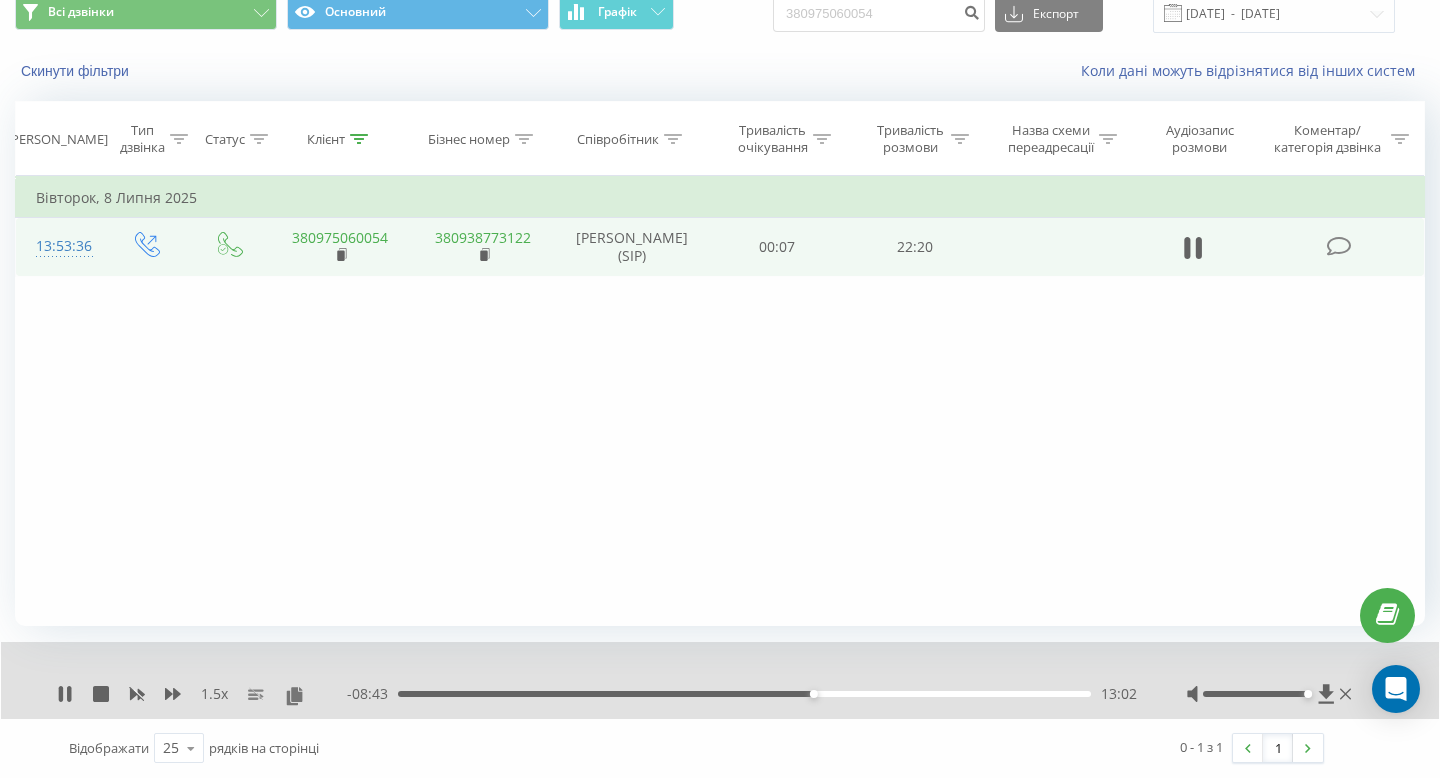 click on "13:02" at bounding box center (744, 694) 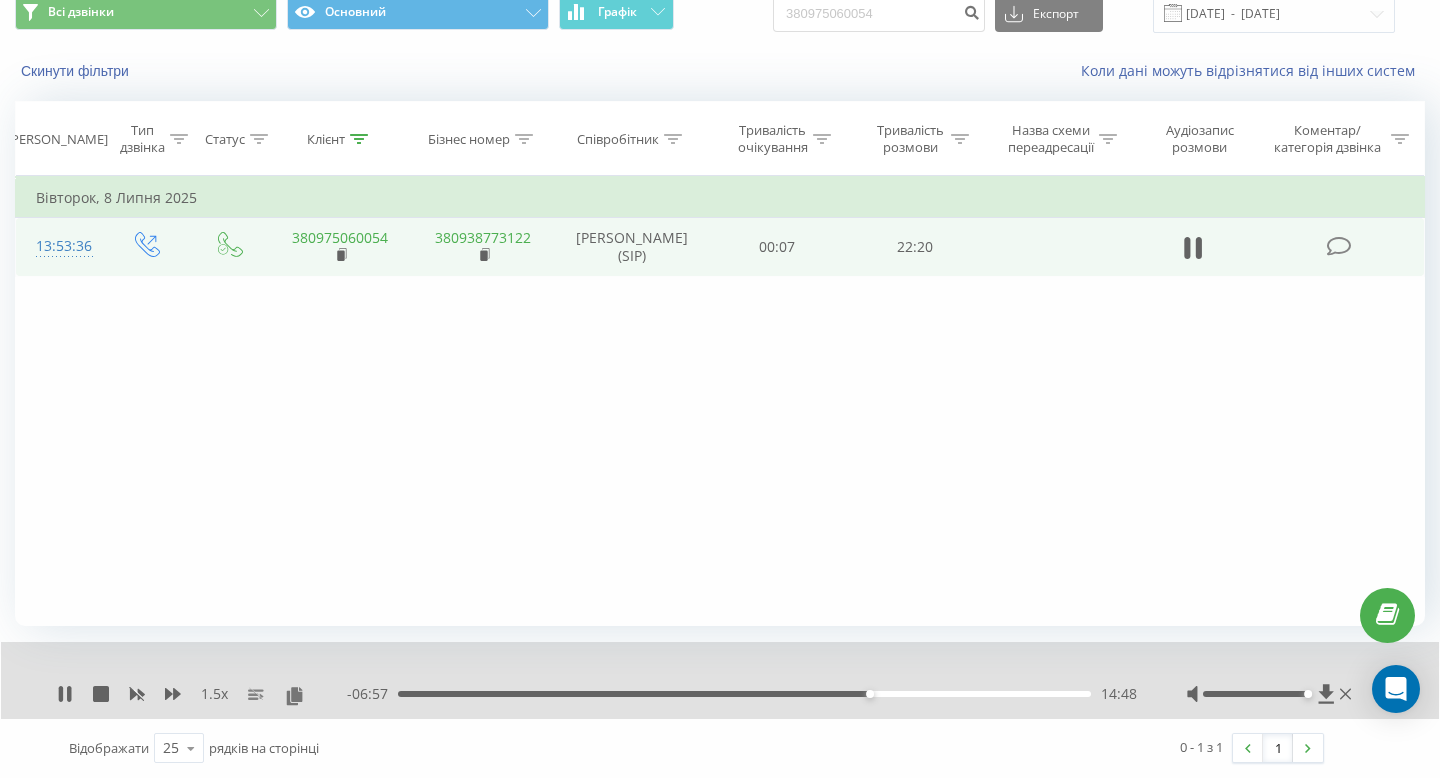 click on "14:48" at bounding box center [744, 694] 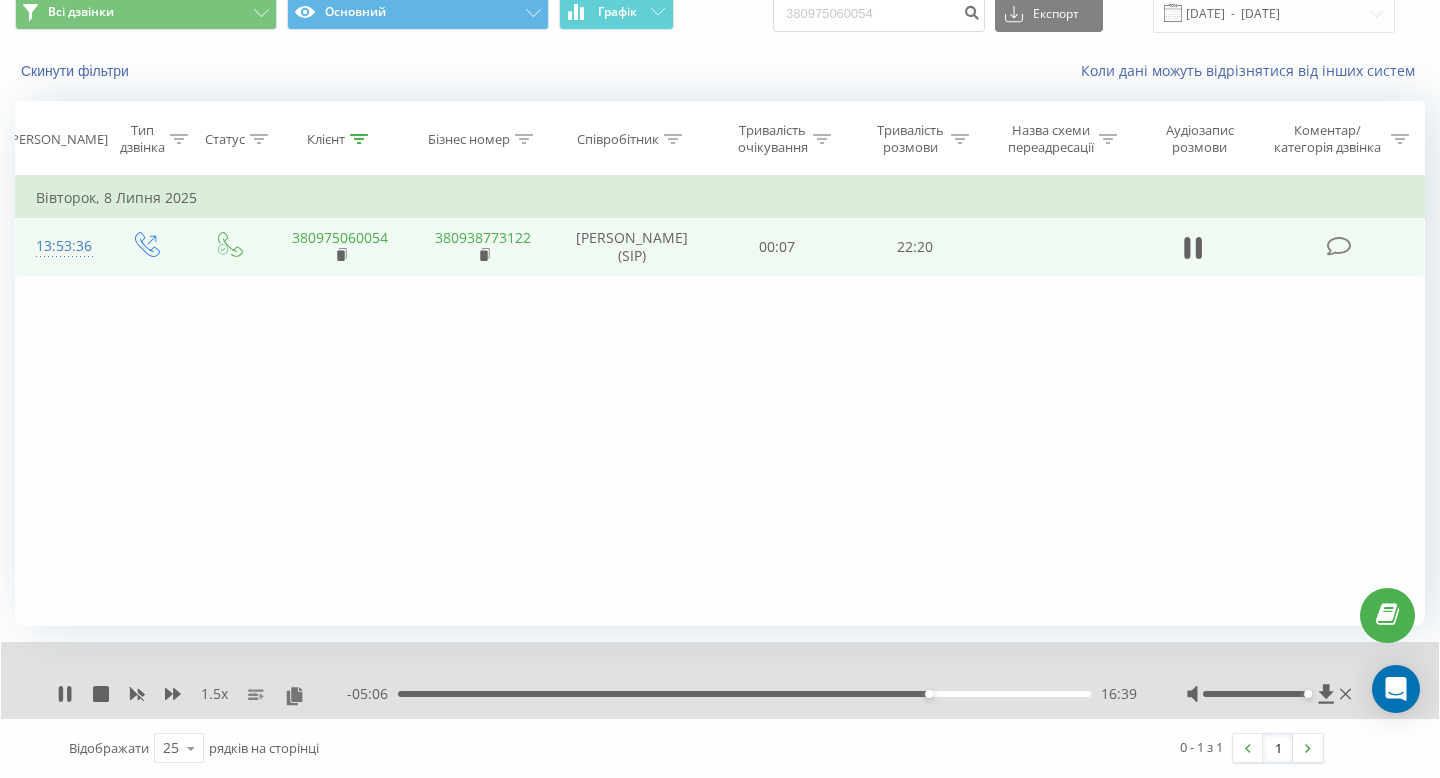 click on "1.5 x" at bounding box center (202, 694) 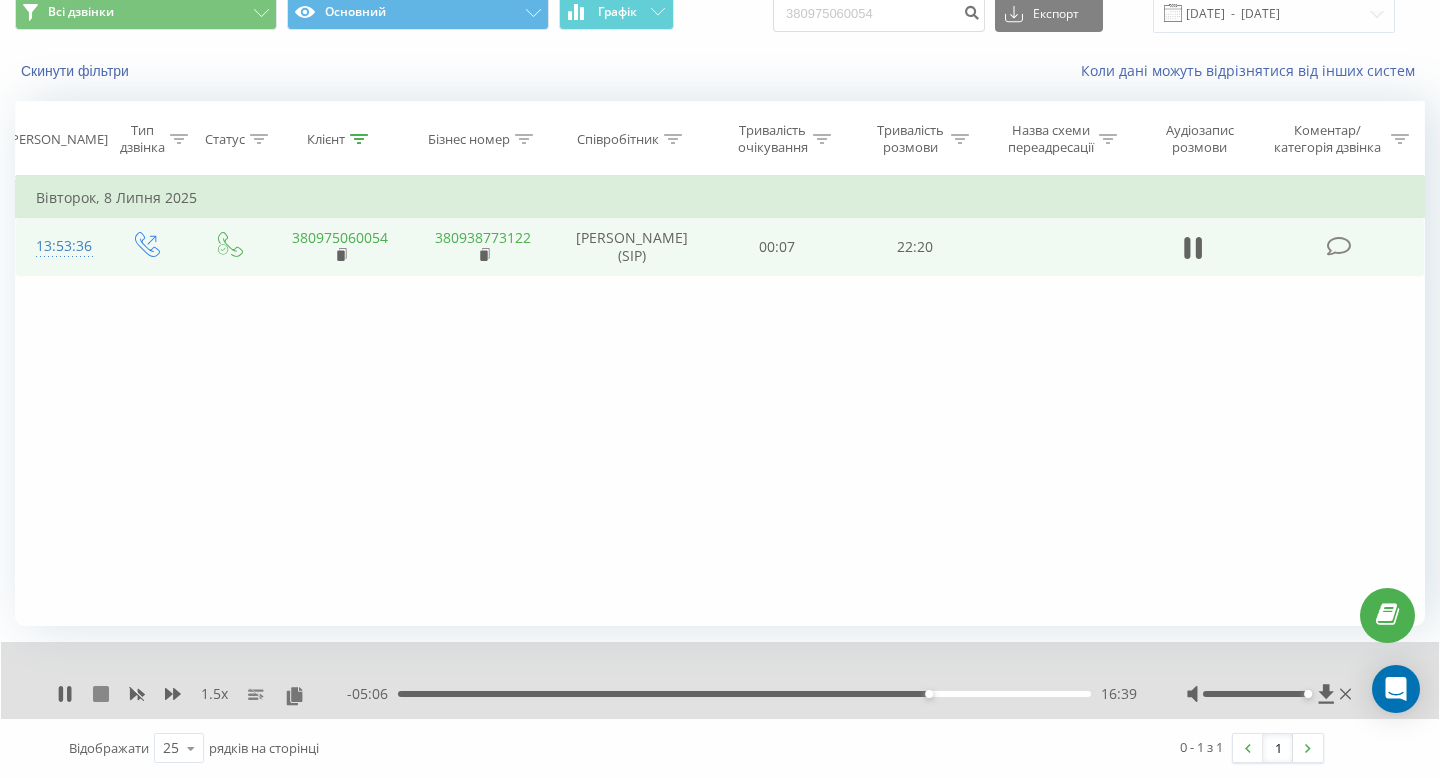 click 